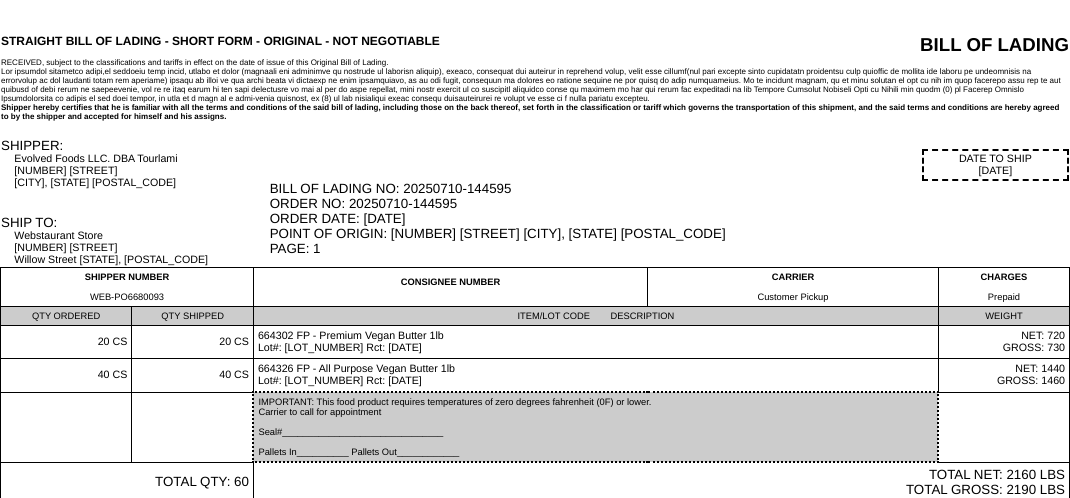 scroll, scrollTop: 0, scrollLeft: 0, axis: both 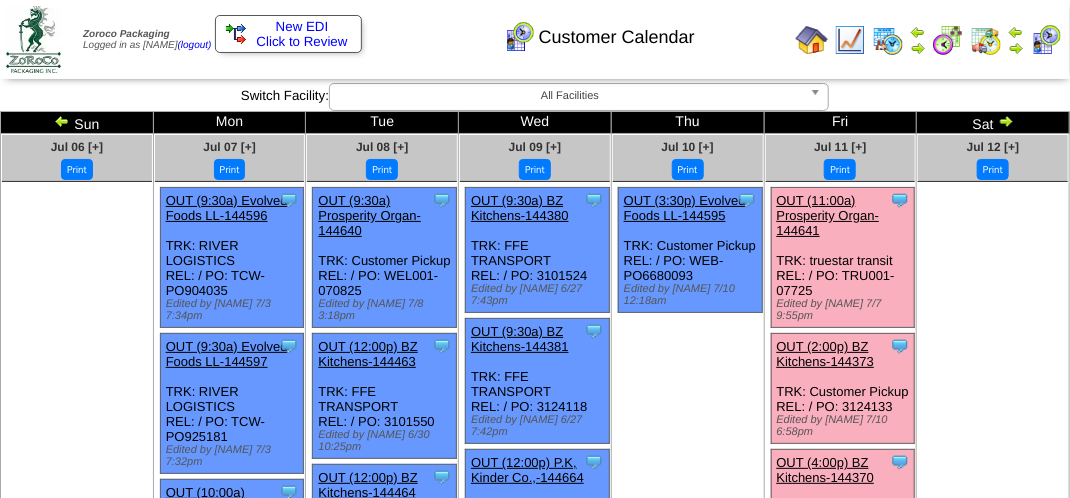 click at bounding box center (1046, 40) 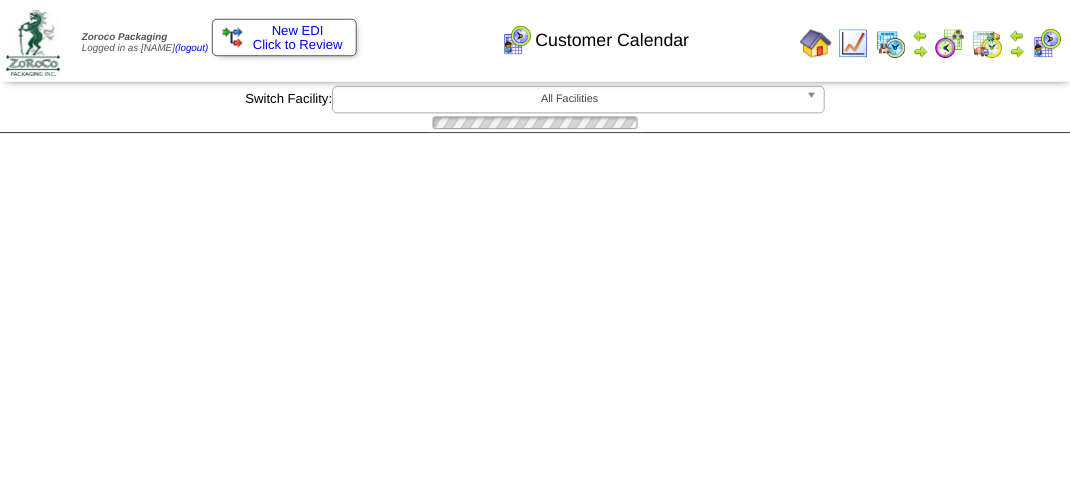 scroll, scrollTop: 0, scrollLeft: 0, axis: both 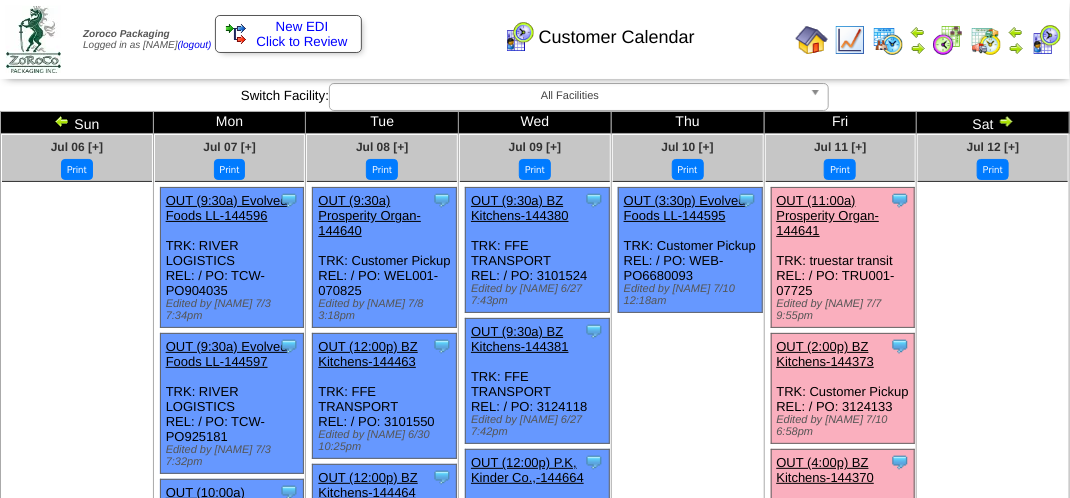 click at bounding box center (888, 40) 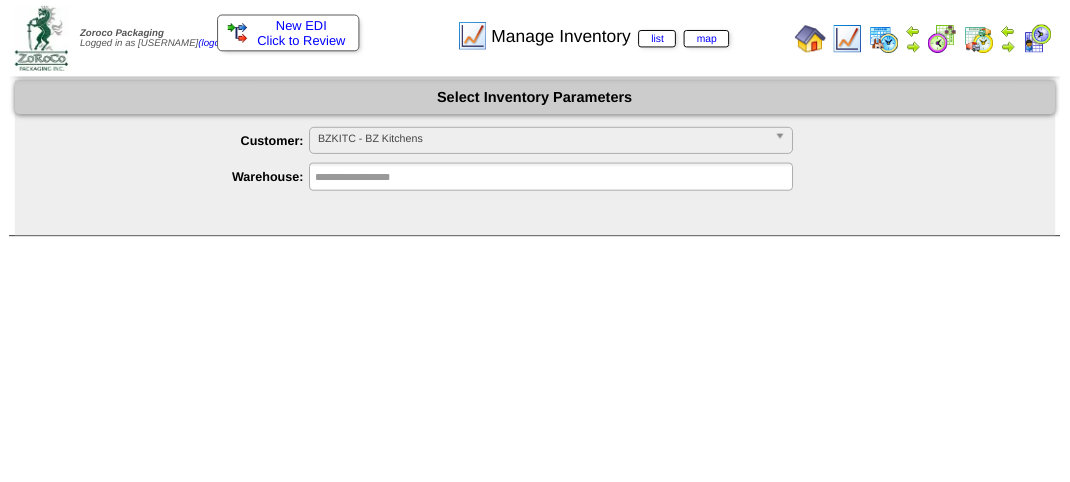 scroll, scrollTop: 0, scrollLeft: 0, axis: both 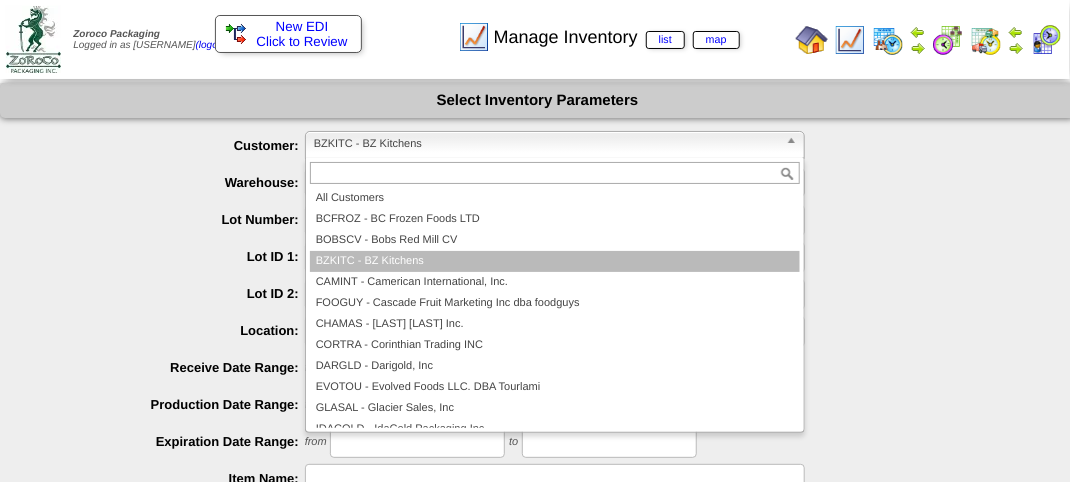 click on "BZKITC - BZ Kitchens" at bounding box center (546, 144) 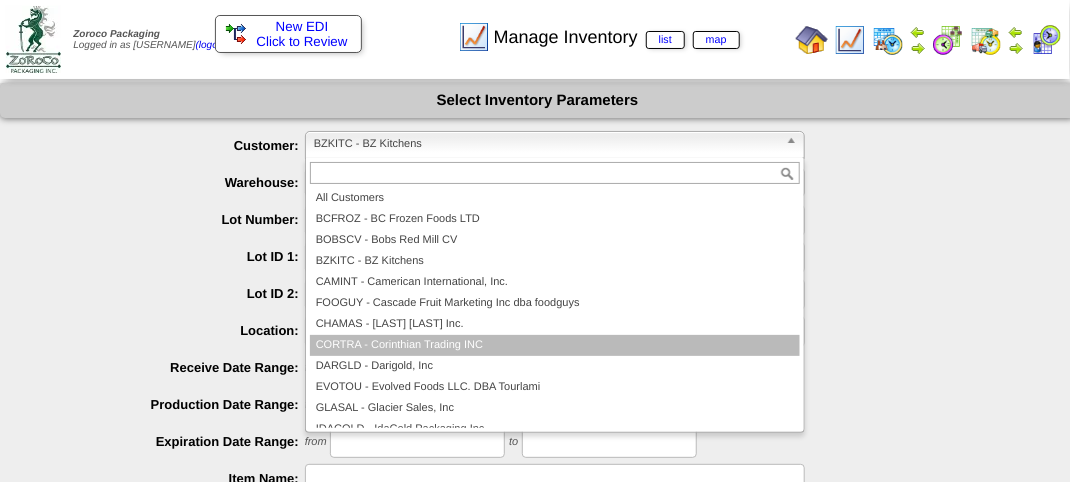 scroll, scrollTop: 100, scrollLeft: 0, axis: vertical 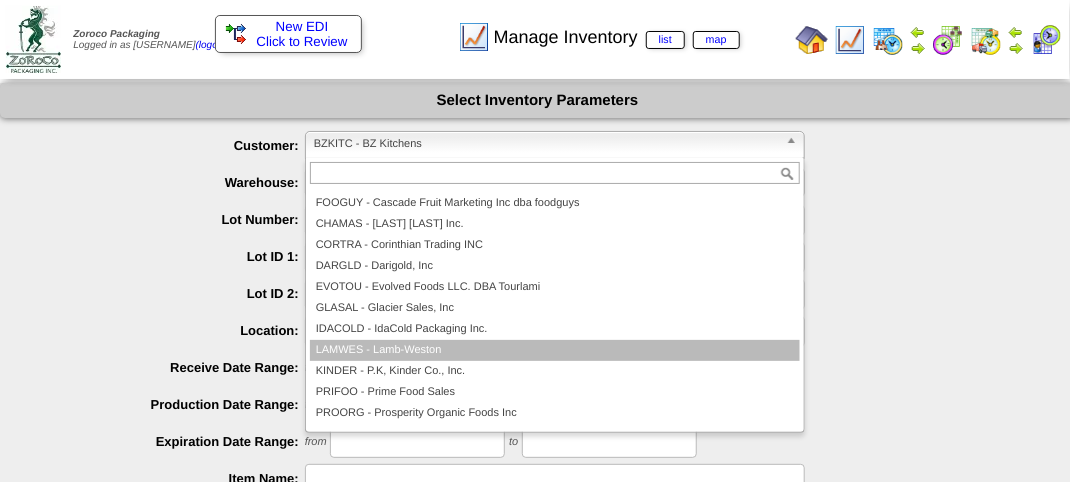click on "LAMWES - Lamb-Weston" at bounding box center [555, 350] 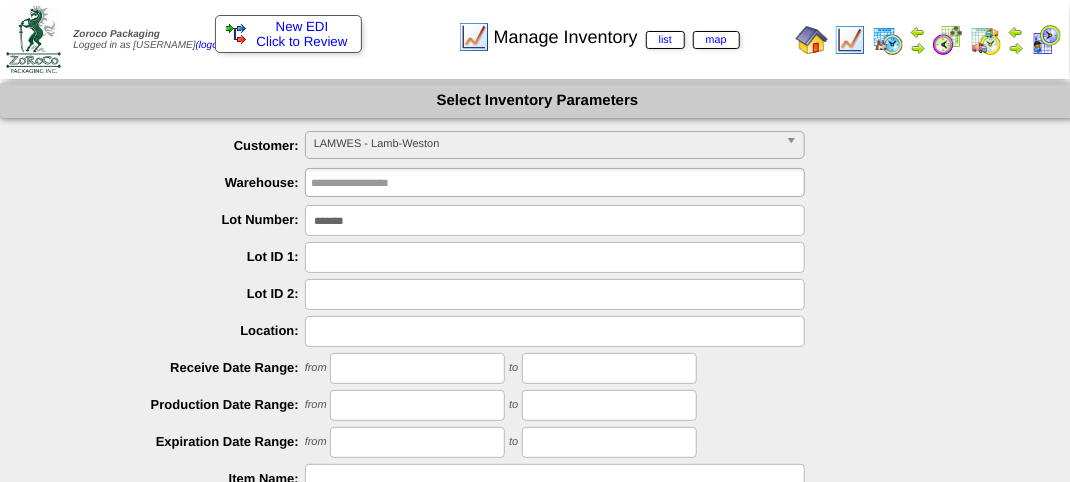 click on "*******" at bounding box center [555, 220] 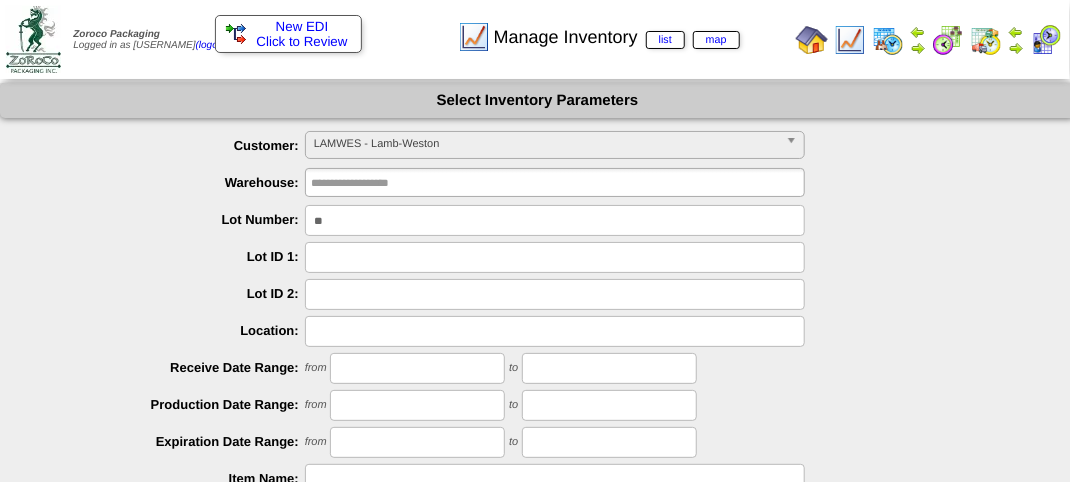 type on "*" 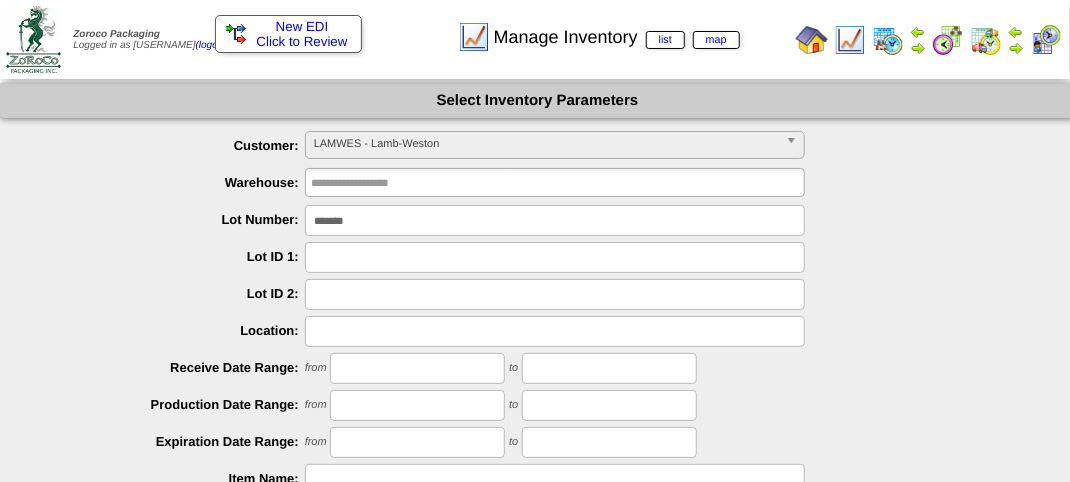 type on "*******" 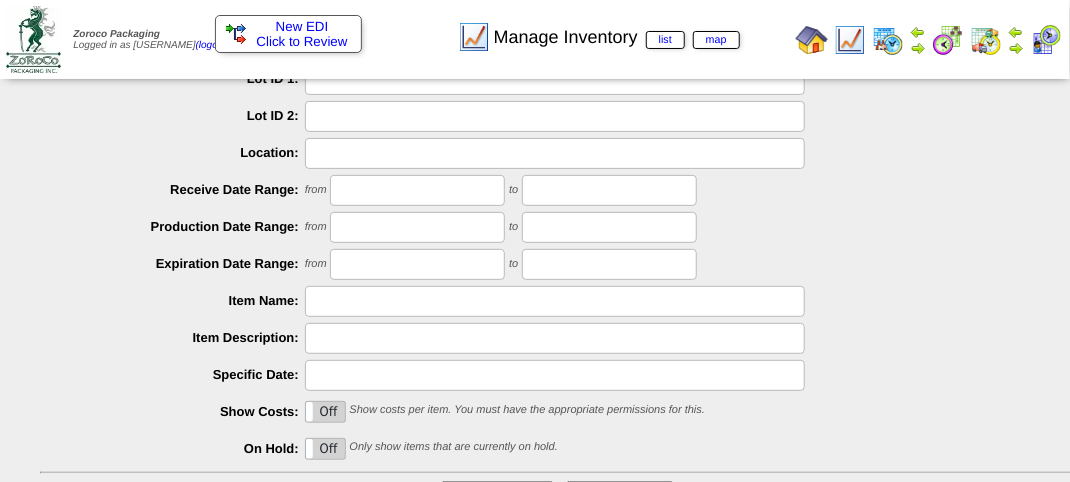 scroll, scrollTop: 300, scrollLeft: 0, axis: vertical 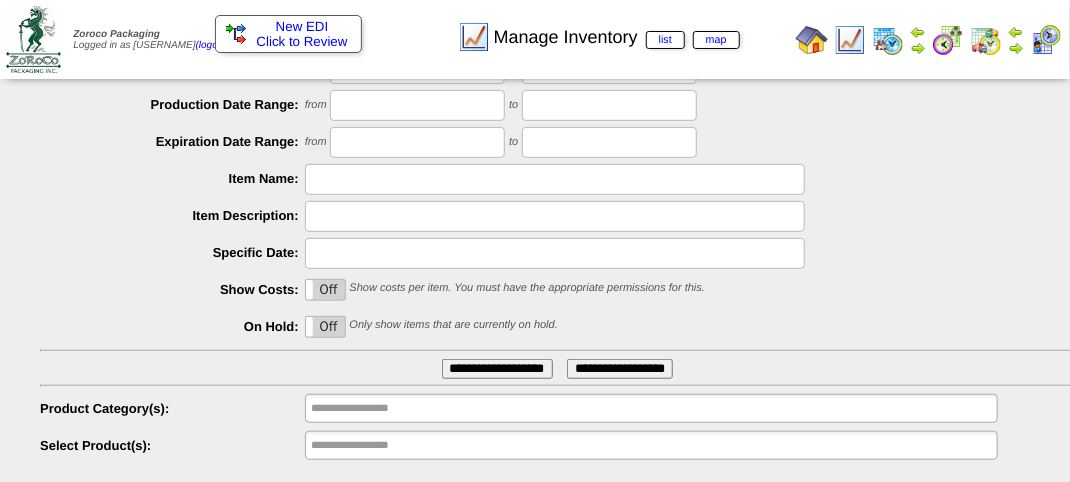 click on "**********" at bounding box center [497, 369] 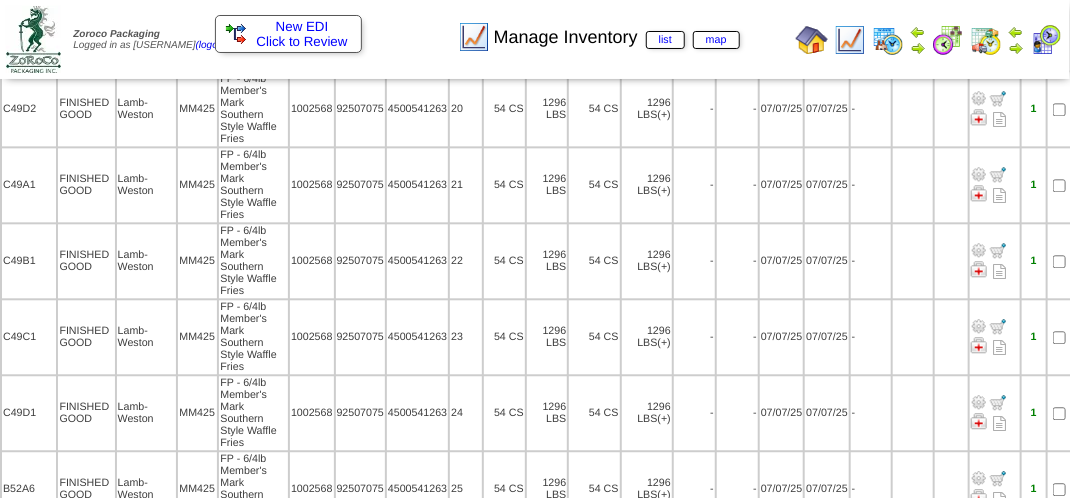 scroll, scrollTop: 1588, scrollLeft: 0, axis: vertical 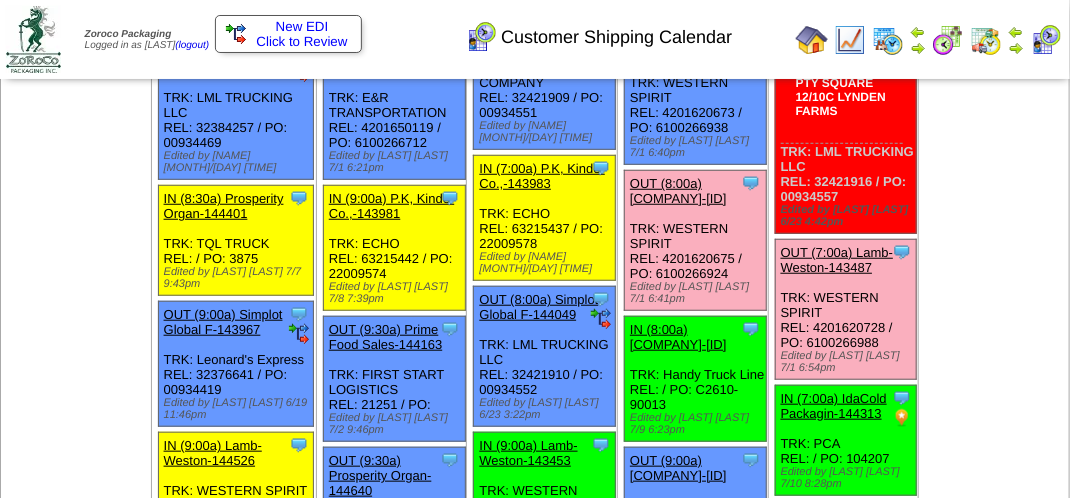 click on "OUT
(8:00a)
[COMPANY]-[ID]" at bounding box center [678, 191] 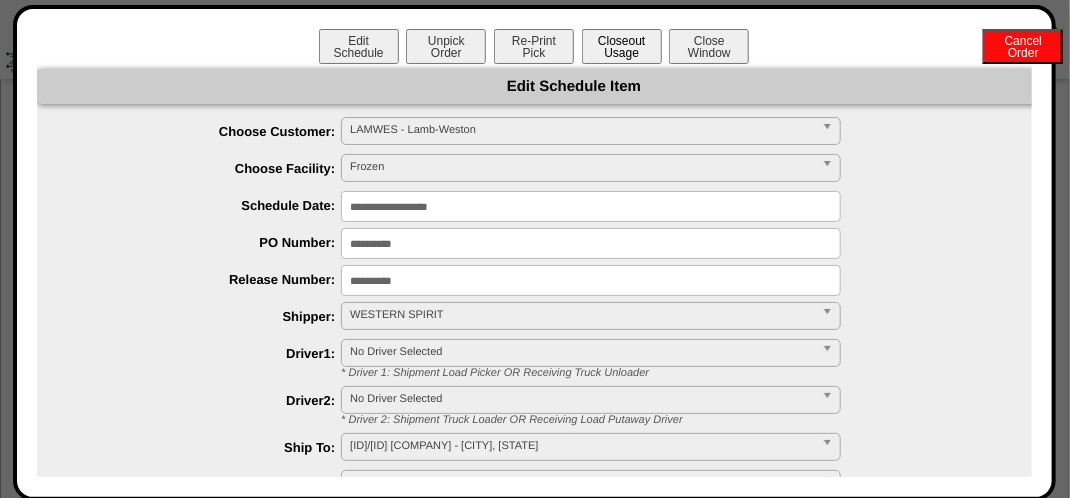 click on "Closeout Usage" at bounding box center [622, 46] 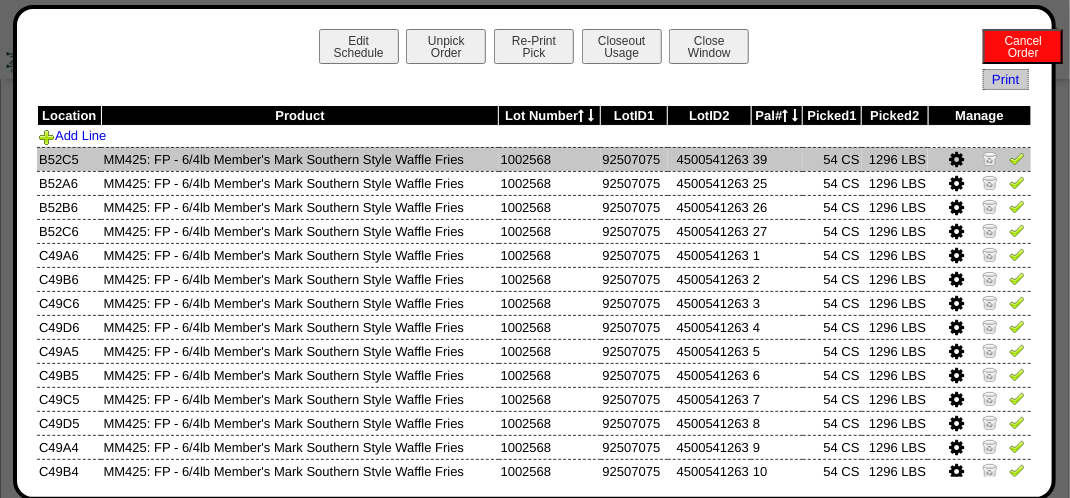 click at bounding box center (1017, 158) 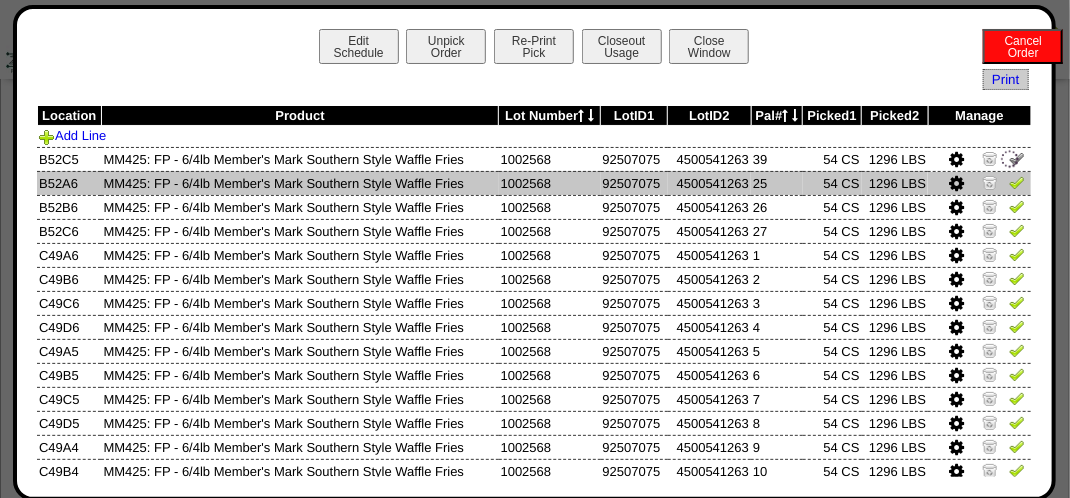 click at bounding box center [1017, 185] 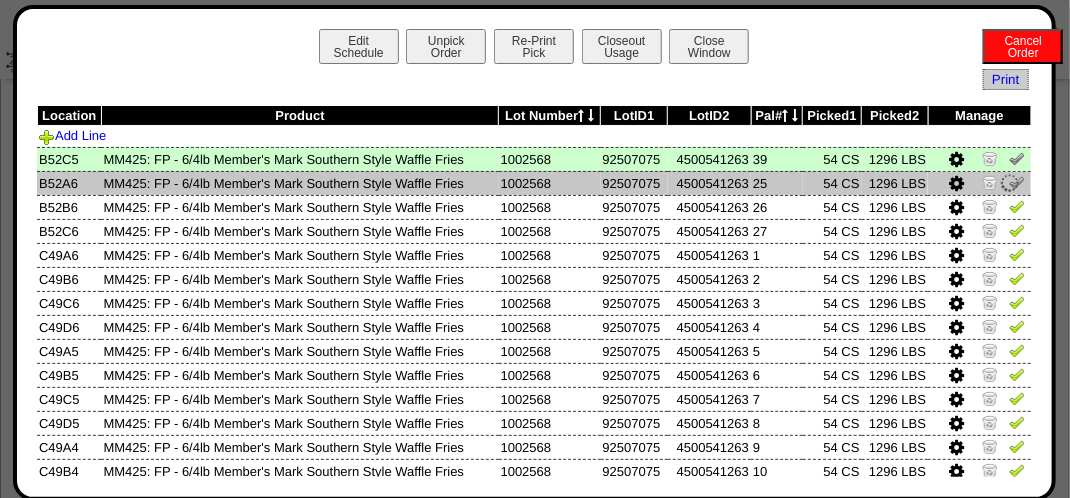 click at bounding box center [979, 183] 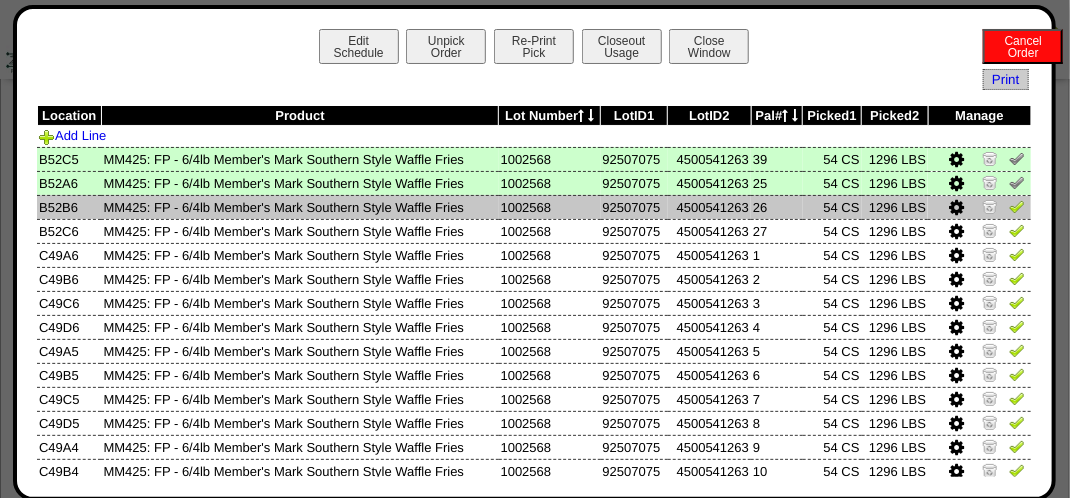 click at bounding box center [1017, 206] 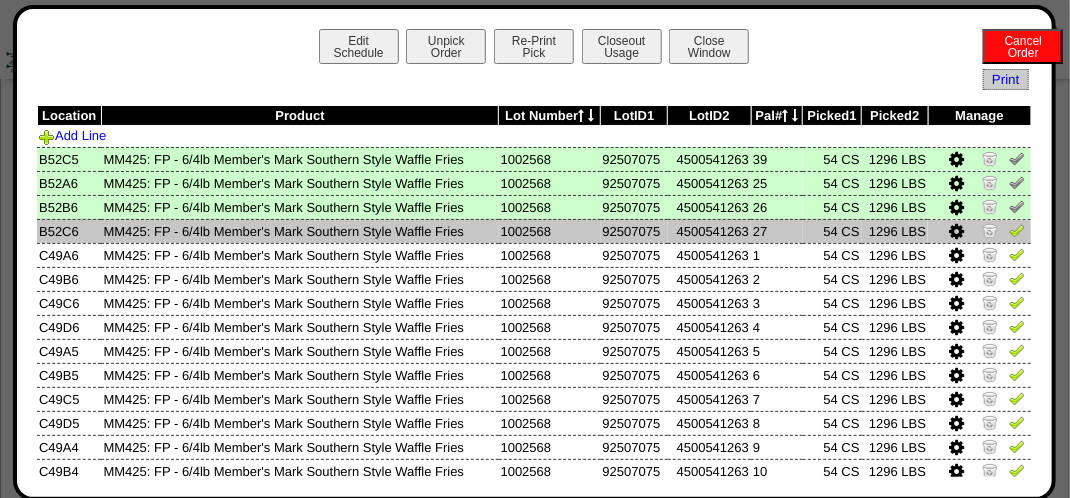 click at bounding box center [1017, 230] 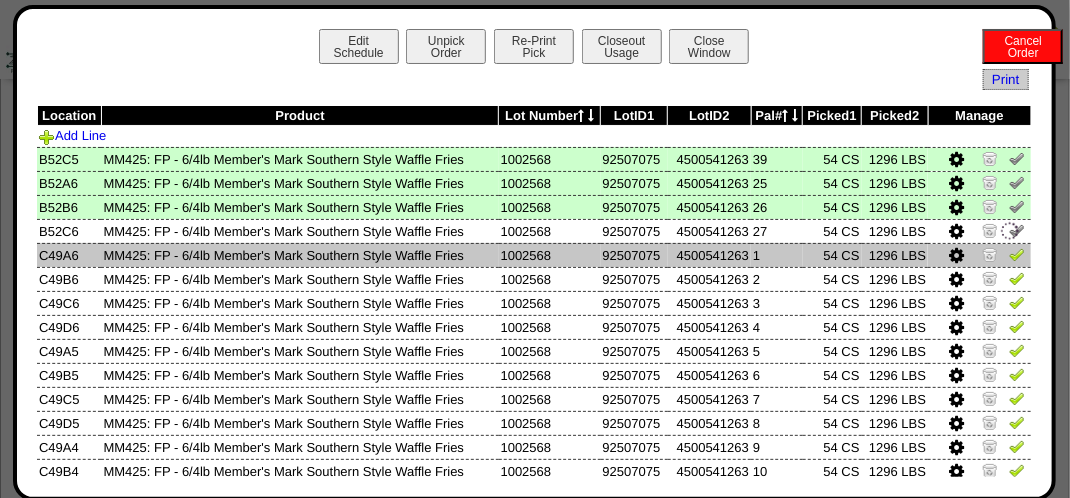 click at bounding box center (979, 255) 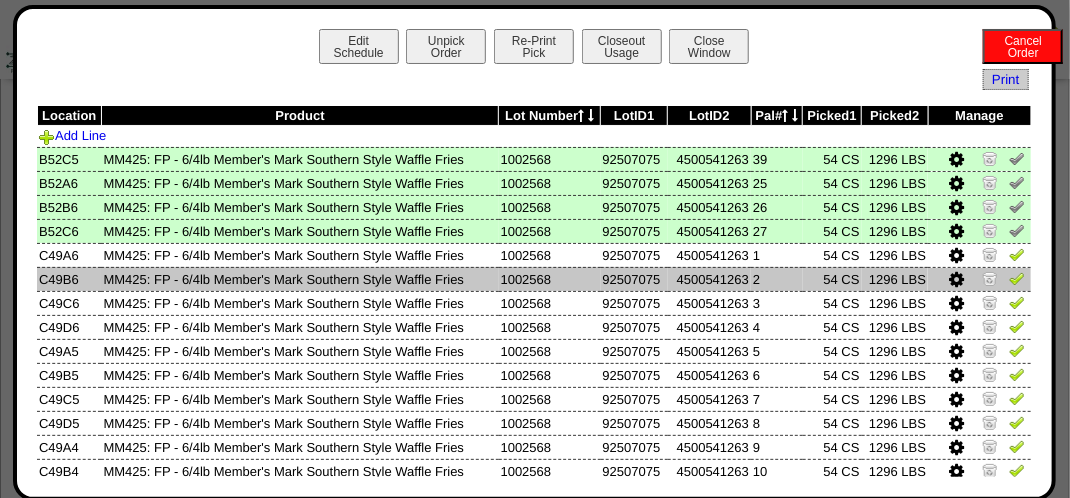 click at bounding box center [1017, 278] 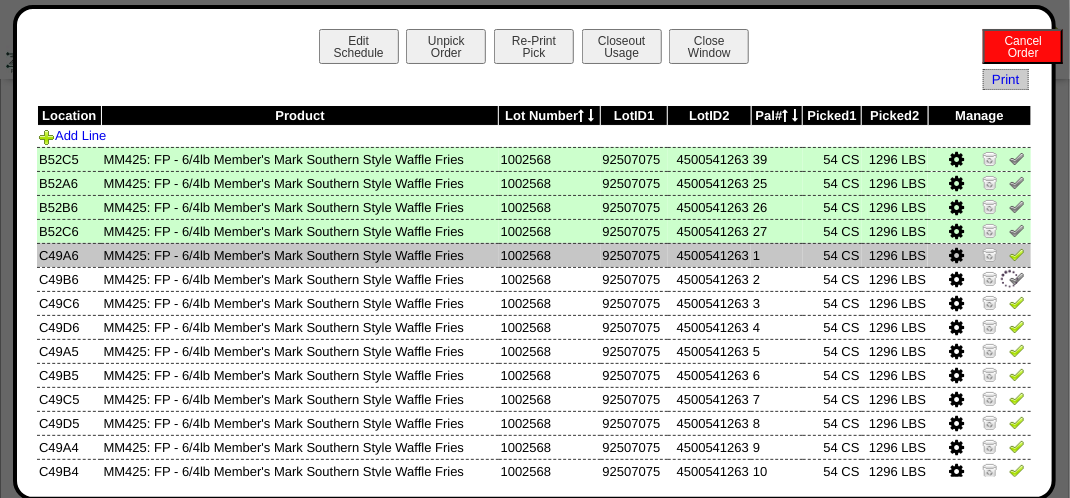 click at bounding box center [1017, 254] 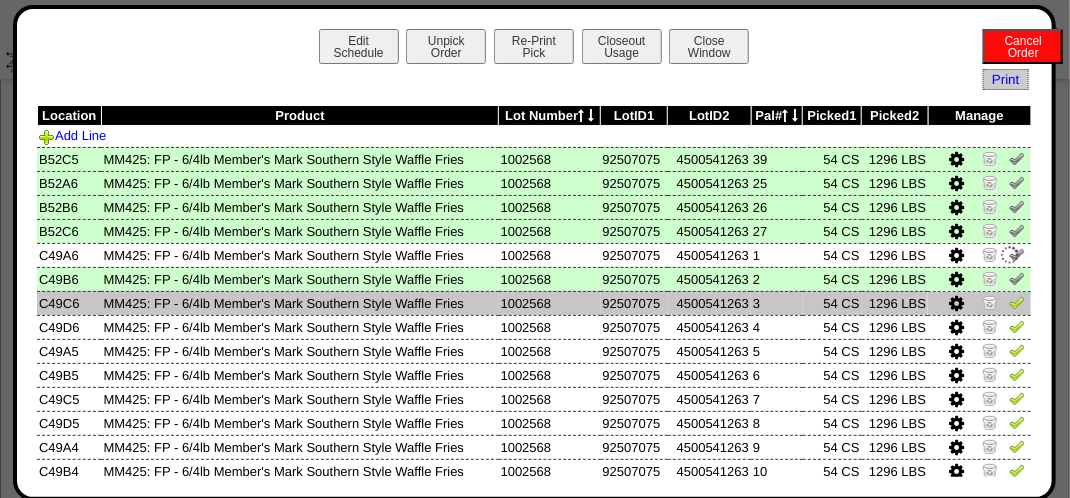 click at bounding box center [1017, 302] 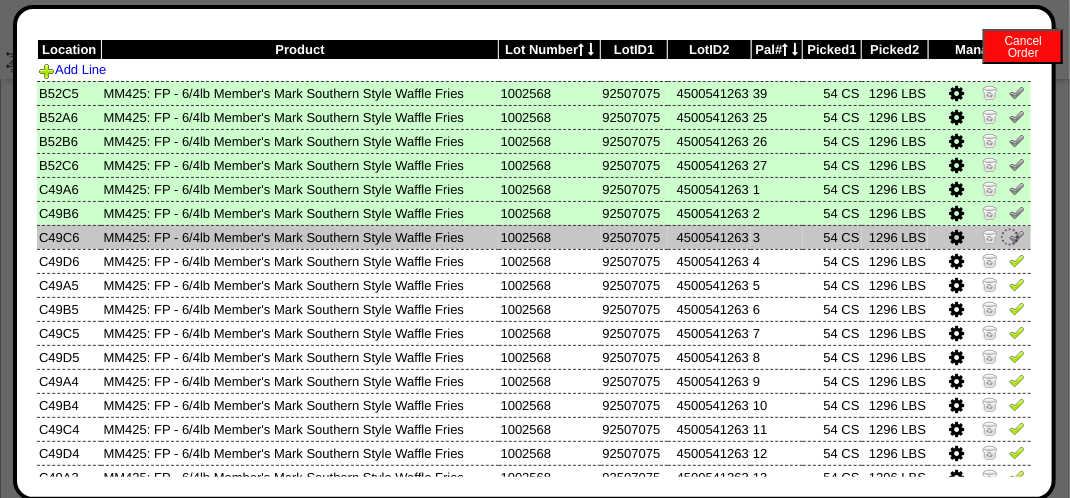 scroll, scrollTop: 100, scrollLeft: 0, axis: vertical 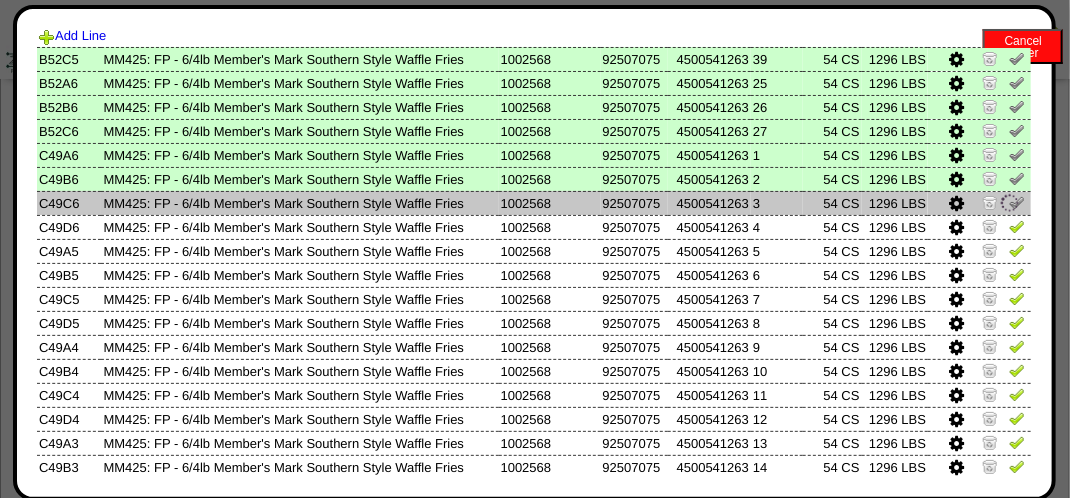 click at bounding box center (1017, 298) 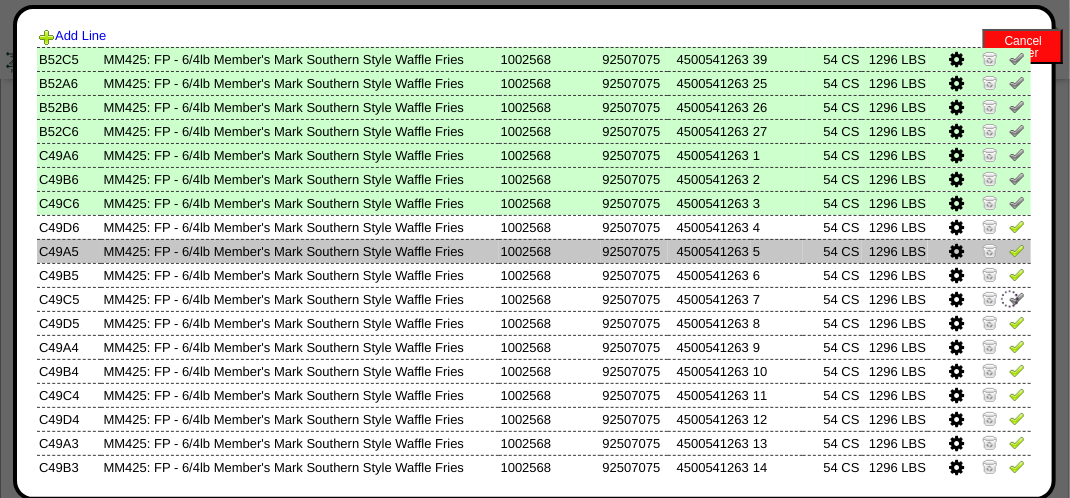 click at bounding box center [1017, 250] 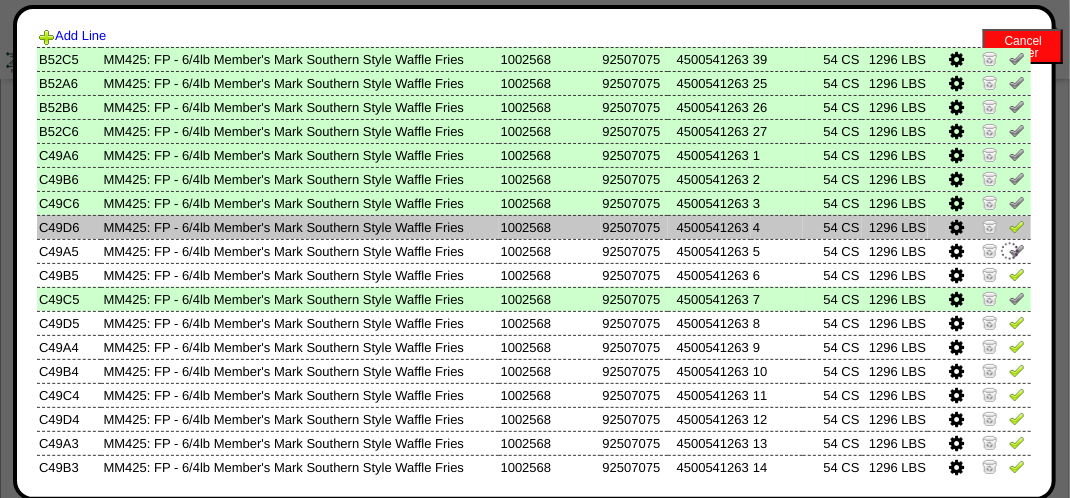 click at bounding box center [1017, 226] 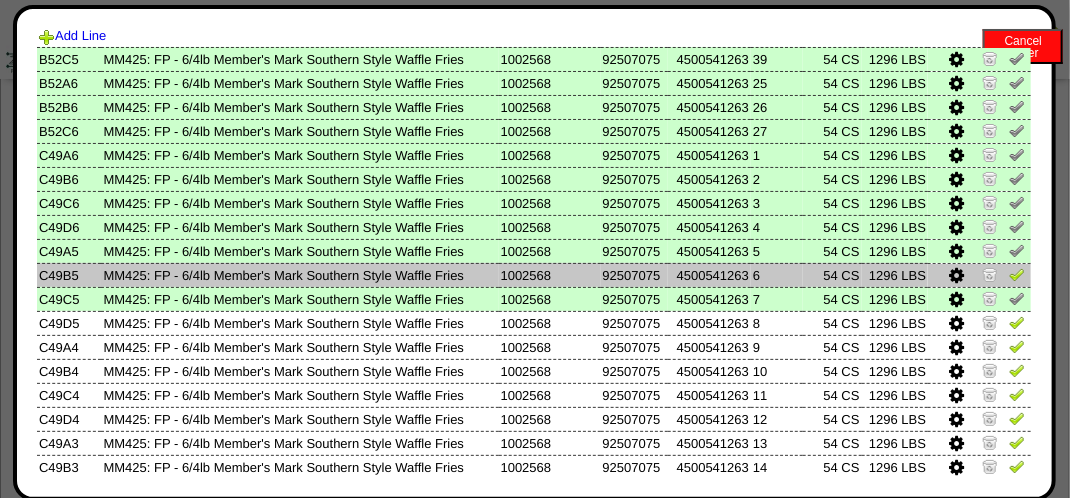click at bounding box center [1017, 274] 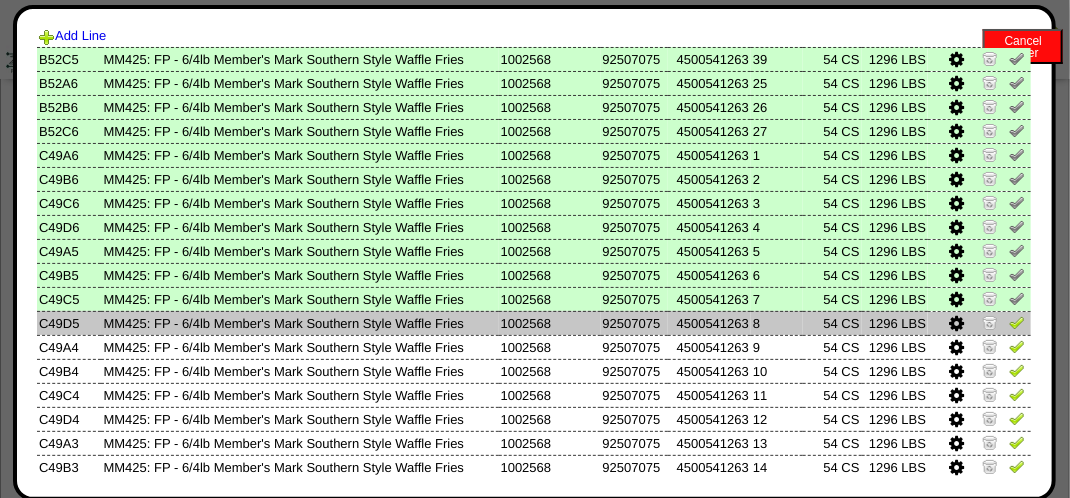 click at bounding box center (1017, 322) 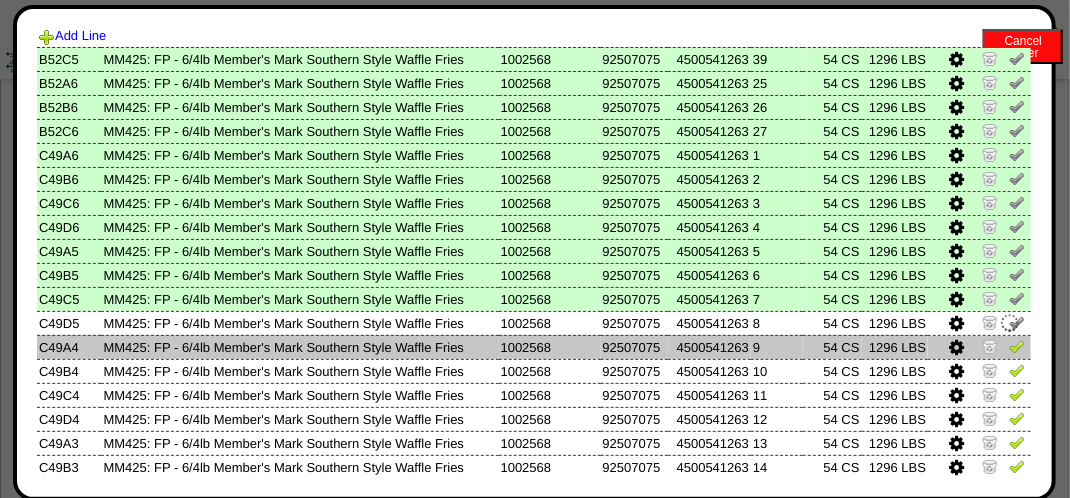 click at bounding box center [1017, 346] 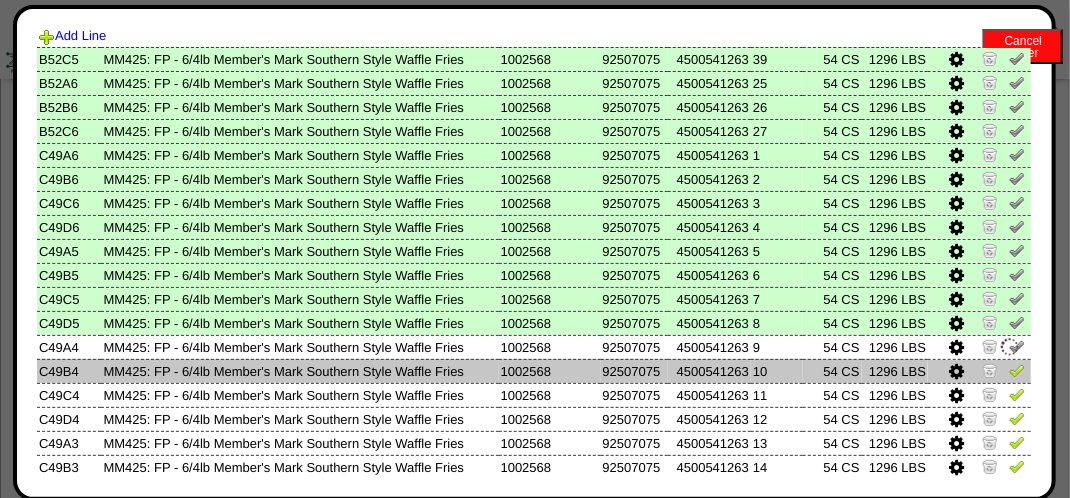 click at bounding box center (1017, 370) 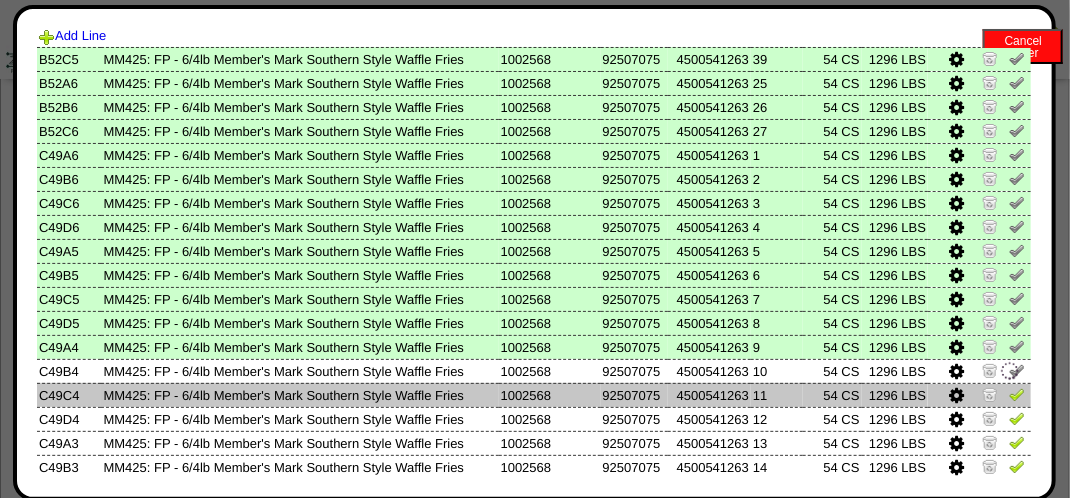 click at bounding box center [1017, 394] 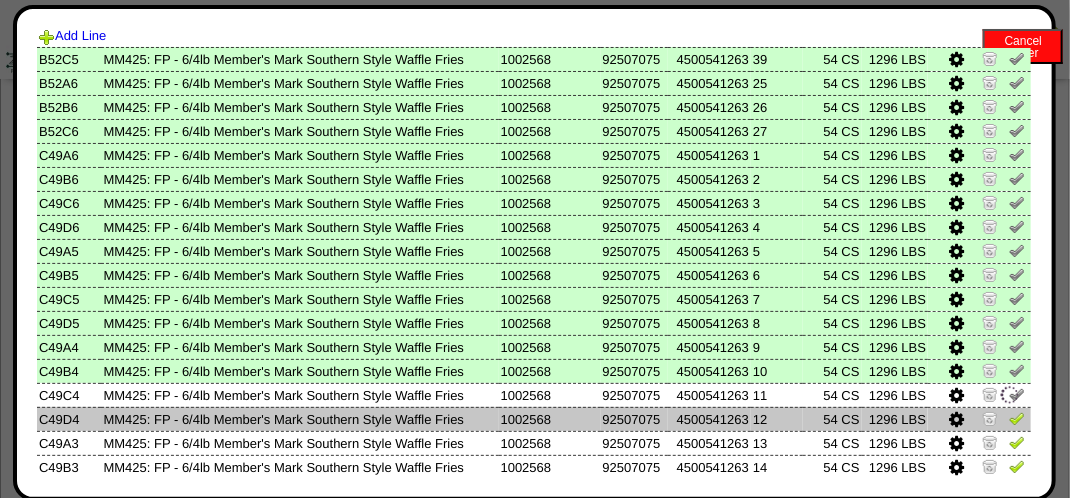 click at bounding box center [1017, 418] 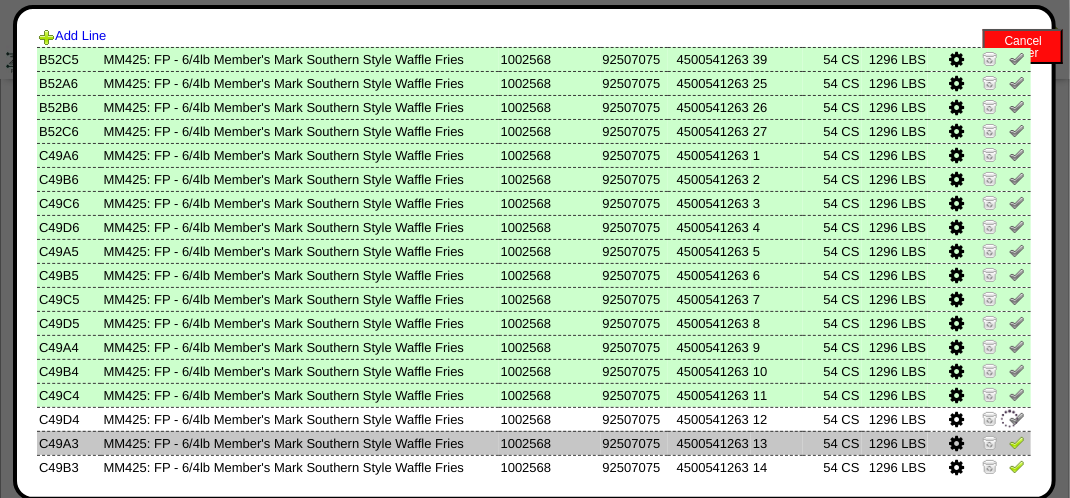 click at bounding box center [1017, 442] 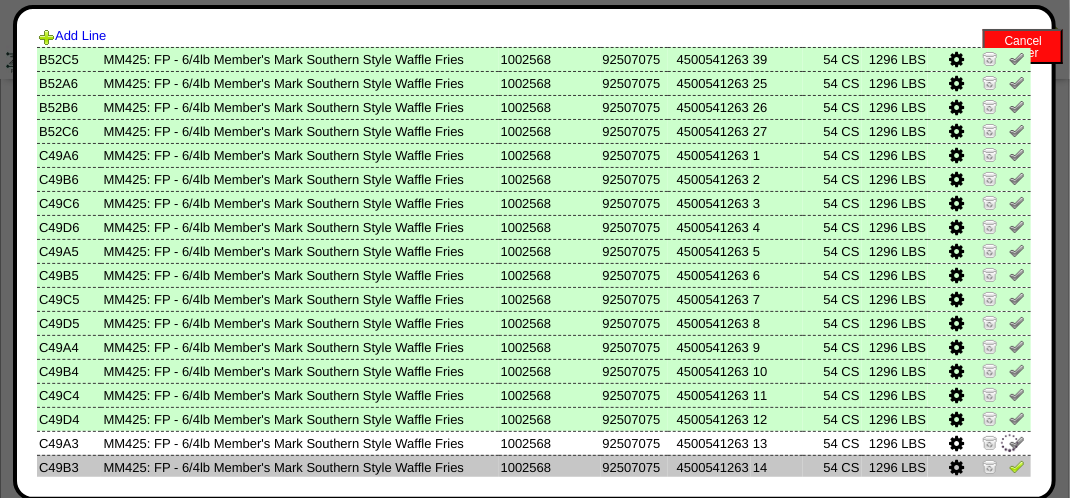 click at bounding box center [1017, 466] 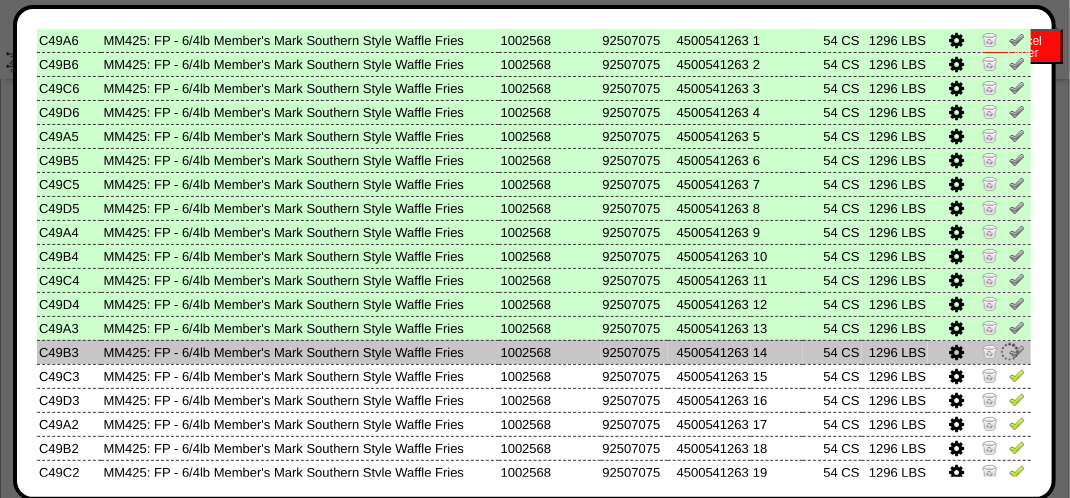 scroll, scrollTop: 300, scrollLeft: 0, axis: vertical 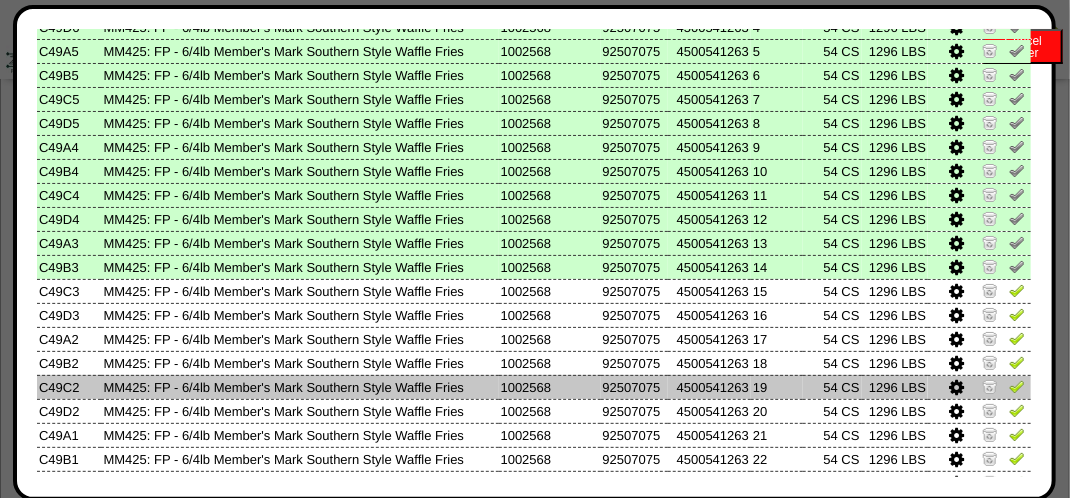 click at bounding box center (1017, 386) 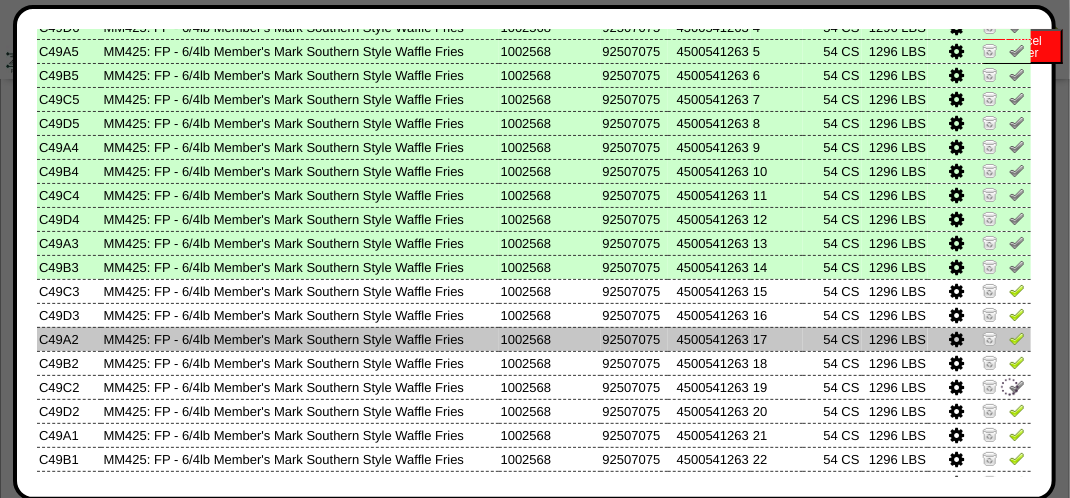 click at bounding box center [1017, 341] 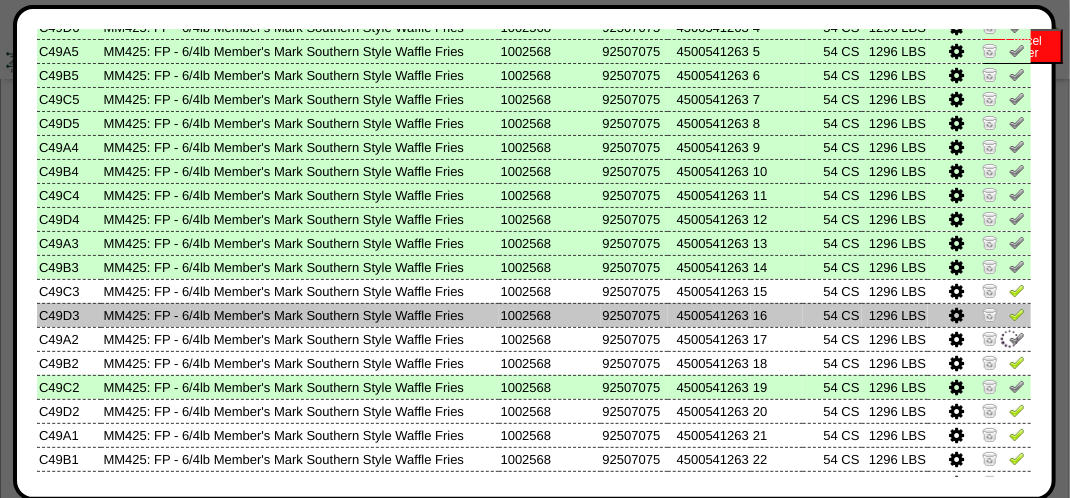 click at bounding box center (1017, 314) 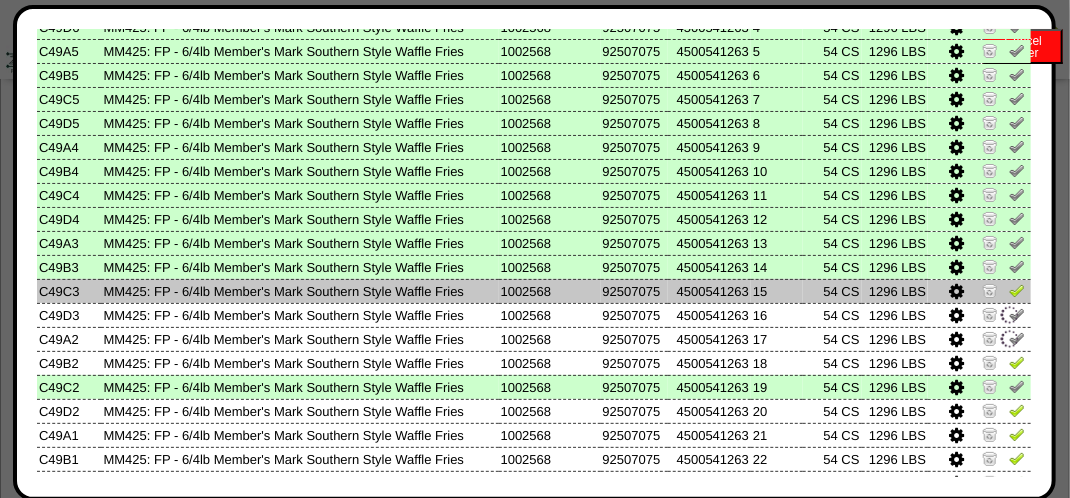click at bounding box center [1017, 293] 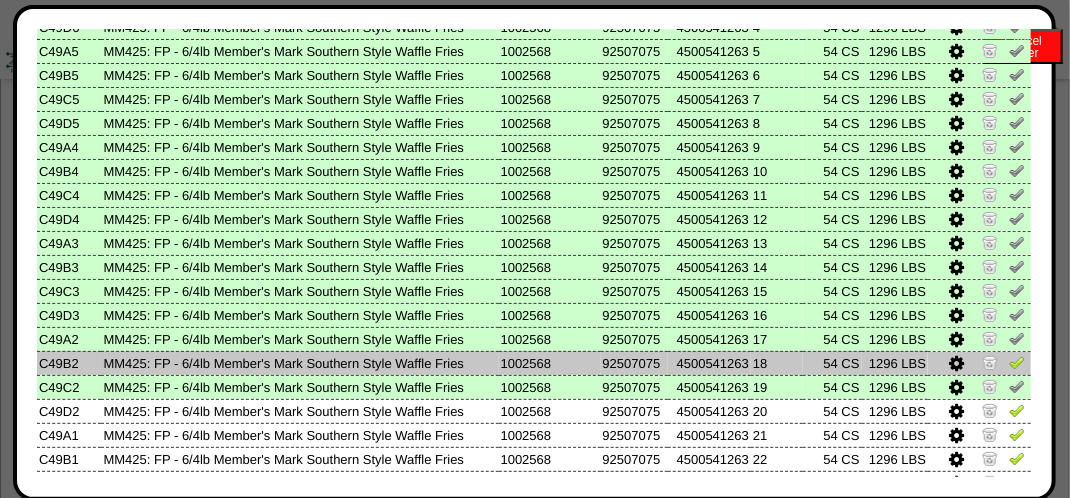 click at bounding box center [1017, 362] 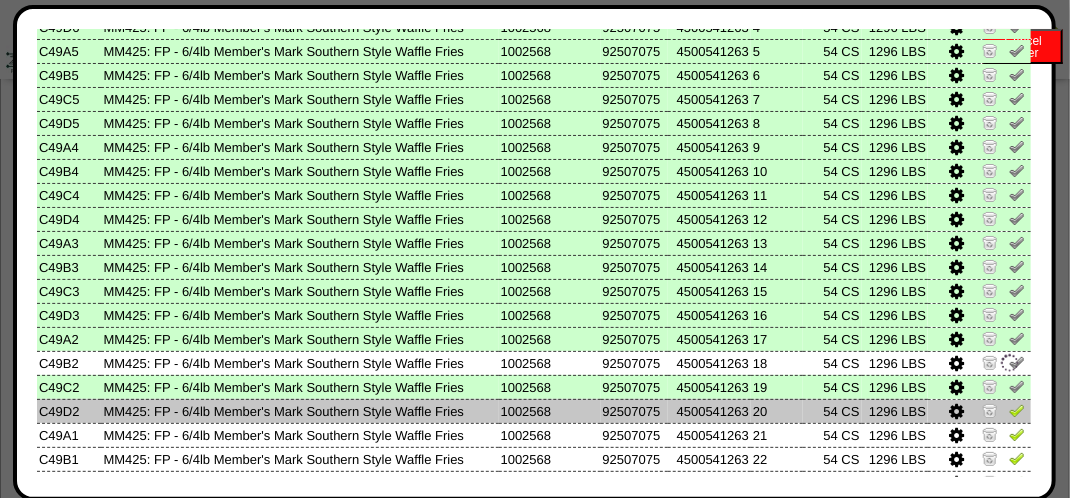 click at bounding box center [1017, 410] 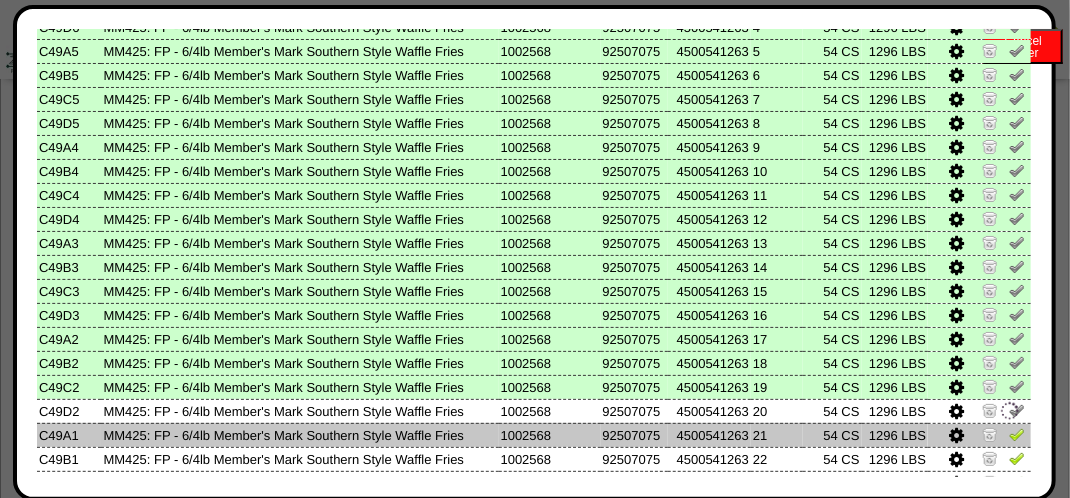 click at bounding box center (1017, 434) 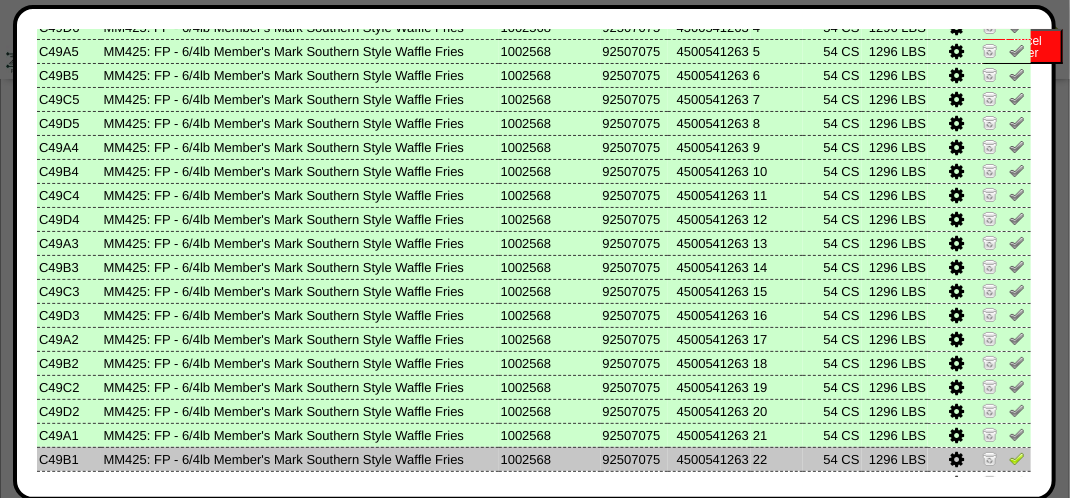 click at bounding box center (1017, 458) 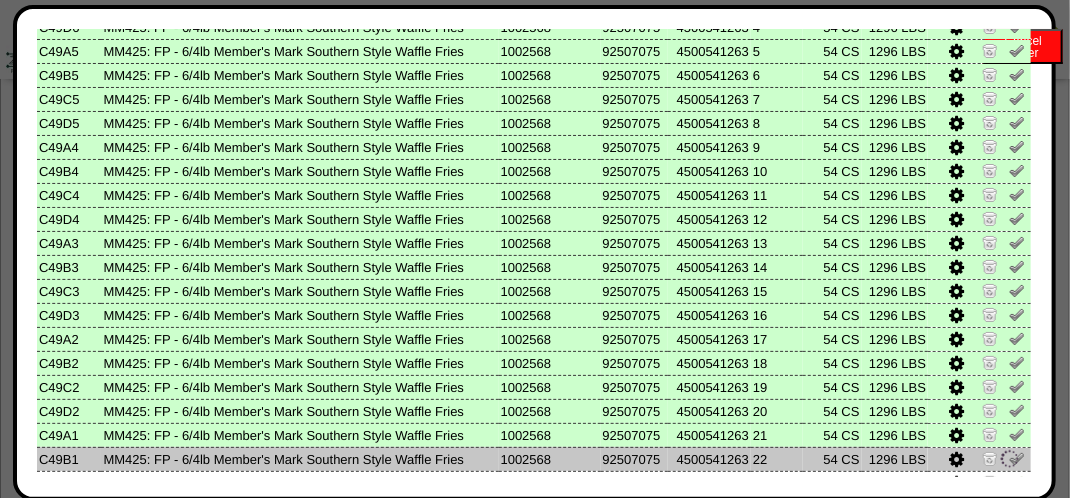 scroll, scrollTop: 421, scrollLeft: 0, axis: vertical 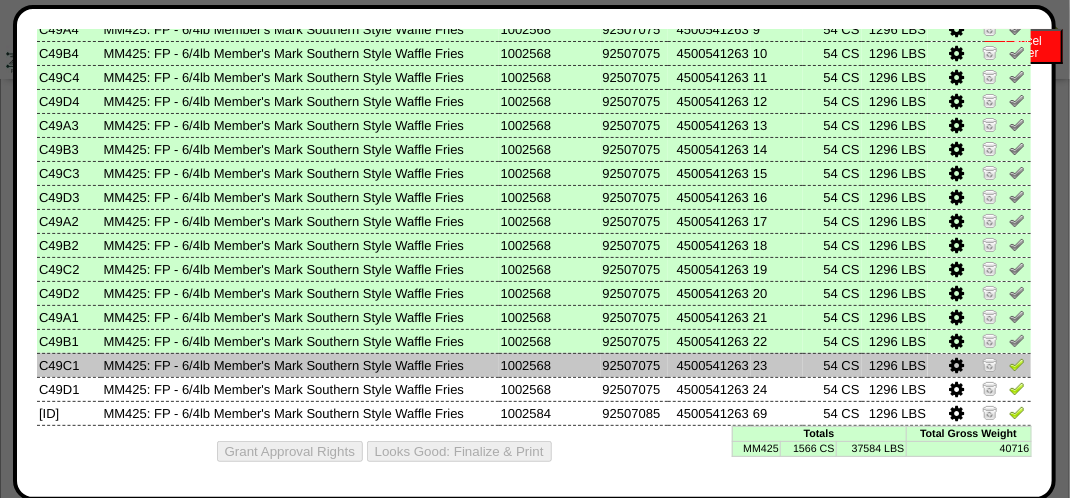 click at bounding box center (1017, 364) 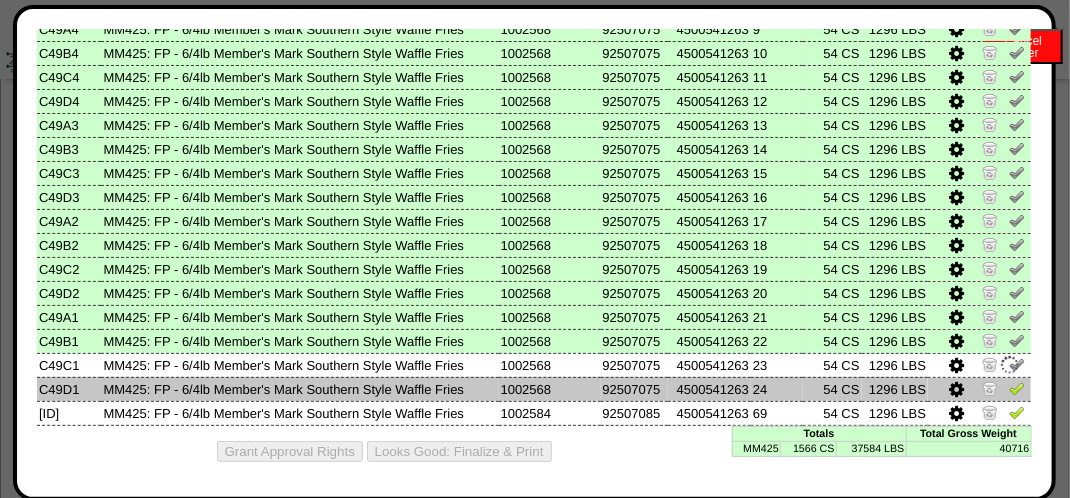 click at bounding box center [1017, 388] 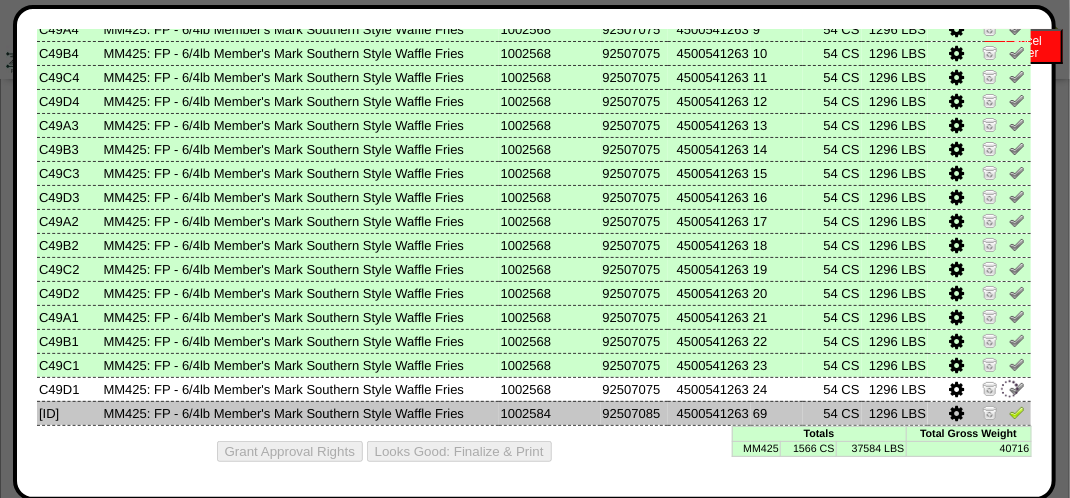 click at bounding box center (1017, 412) 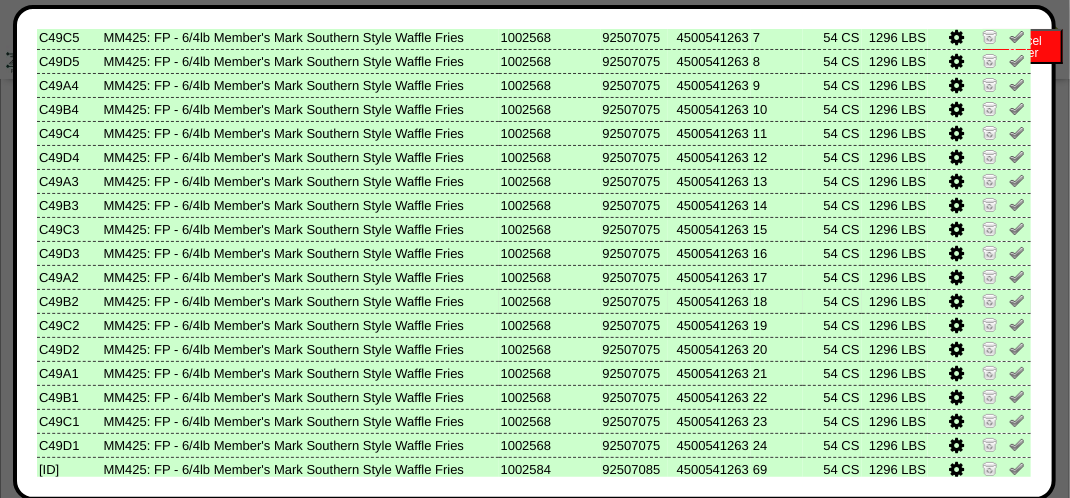 scroll, scrollTop: 421, scrollLeft: 0, axis: vertical 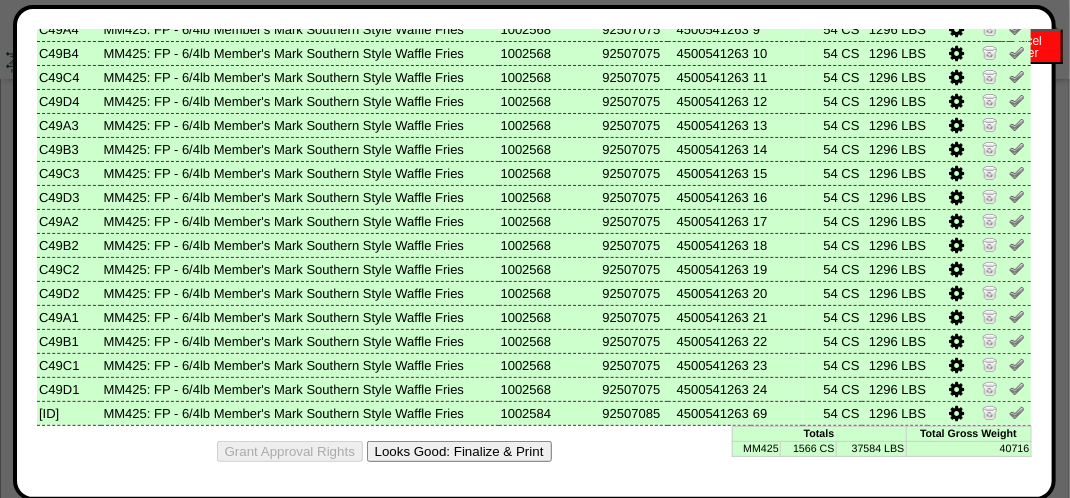 click on "Looks Good: Finalize & Print" at bounding box center [459, 451] 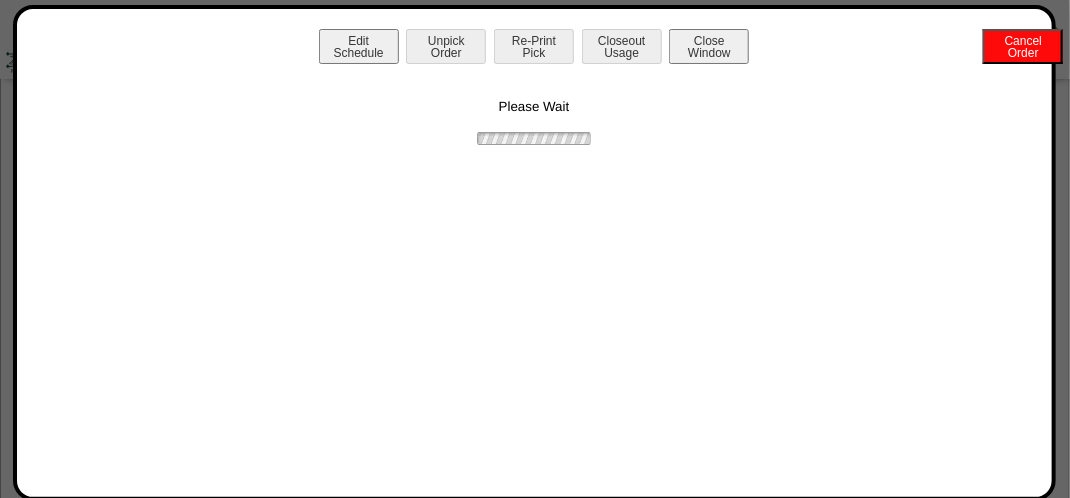 scroll, scrollTop: 0, scrollLeft: 0, axis: both 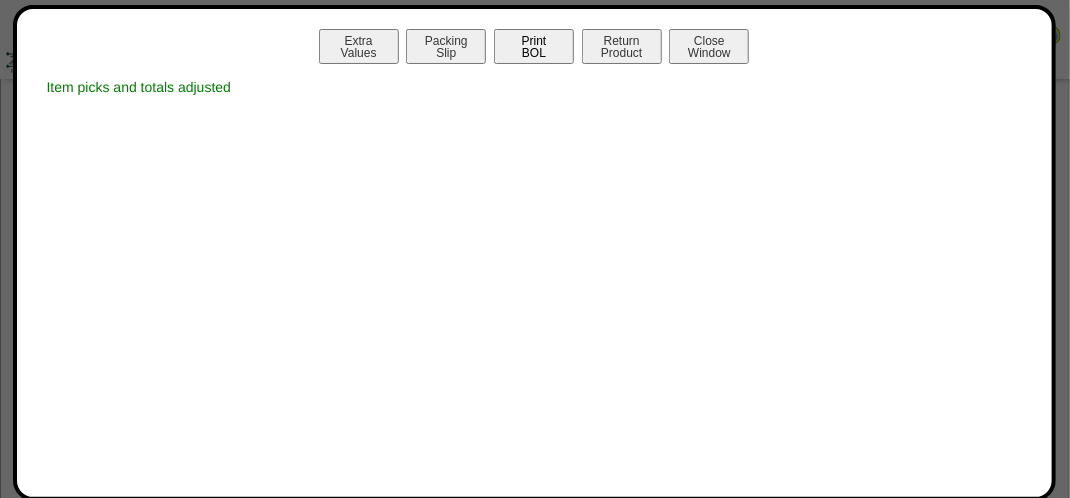 click on "Print BOL" at bounding box center (534, 46) 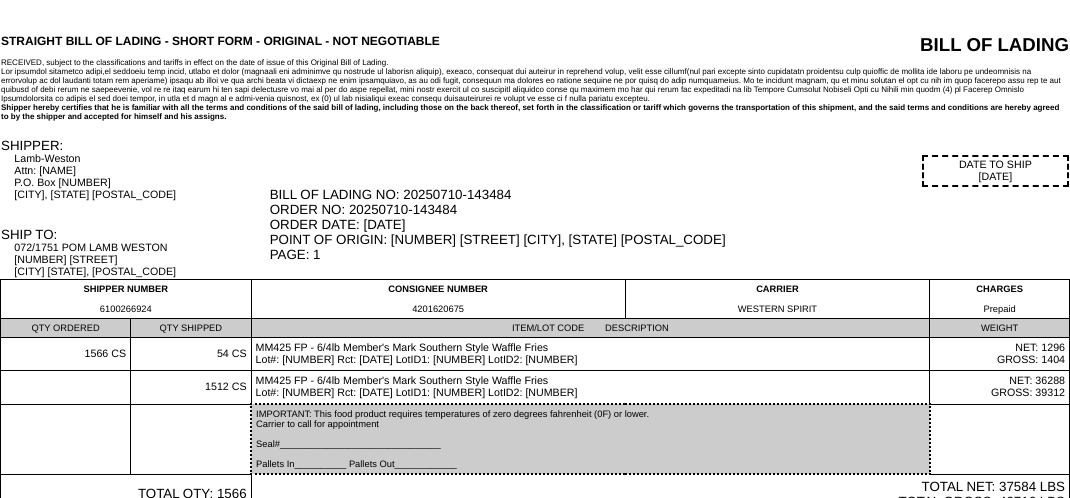 scroll, scrollTop: 0, scrollLeft: 0, axis: both 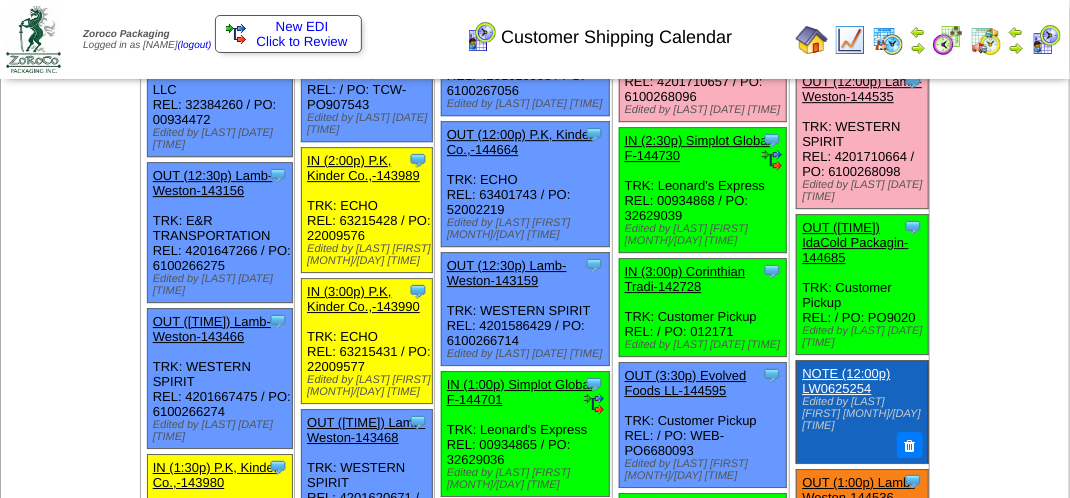 click on "OUT
(2:00p)
Lamb-Weston-144518" at bounding box center [681, 29] 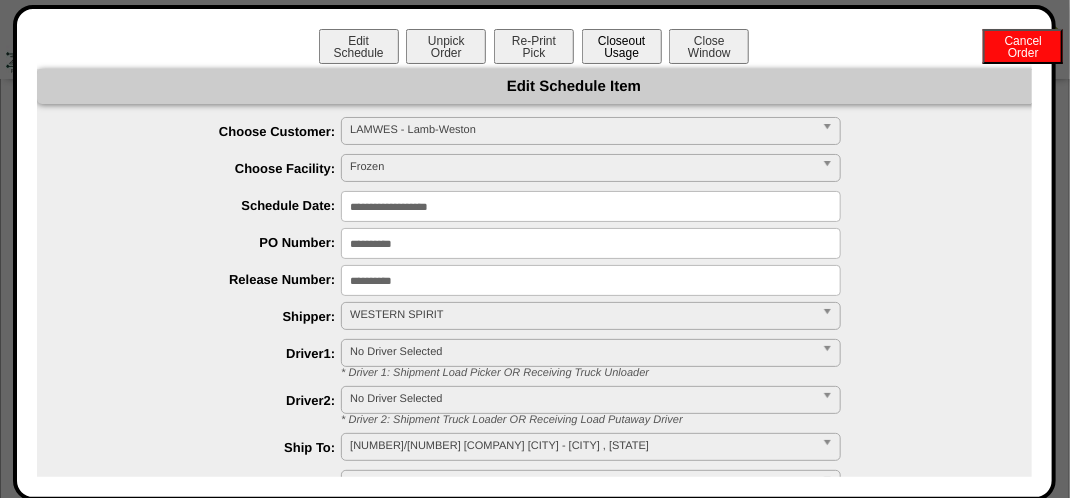click on "Closeout Usage" at bounding box center [622, 46] 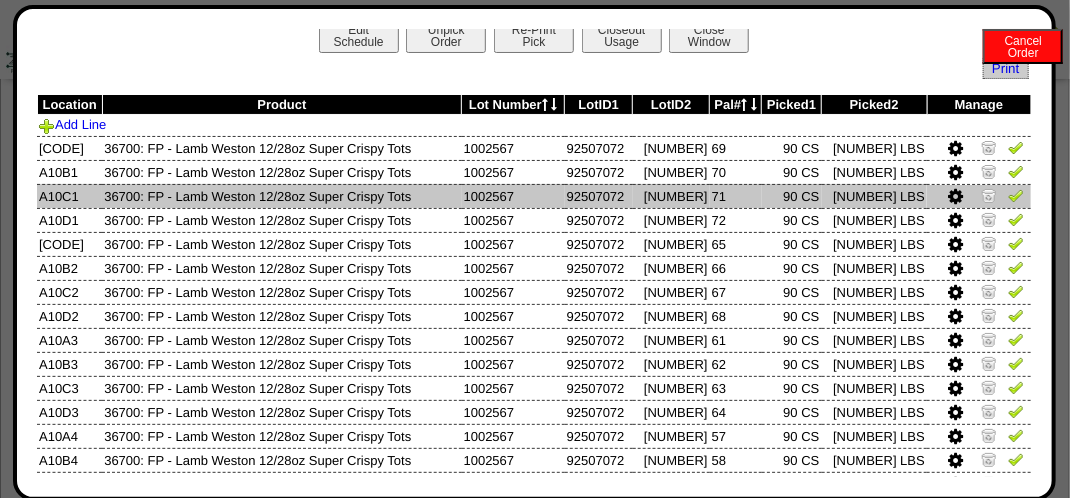 scroll, scrollTop: 0, scrollLeft: 0, axis: both 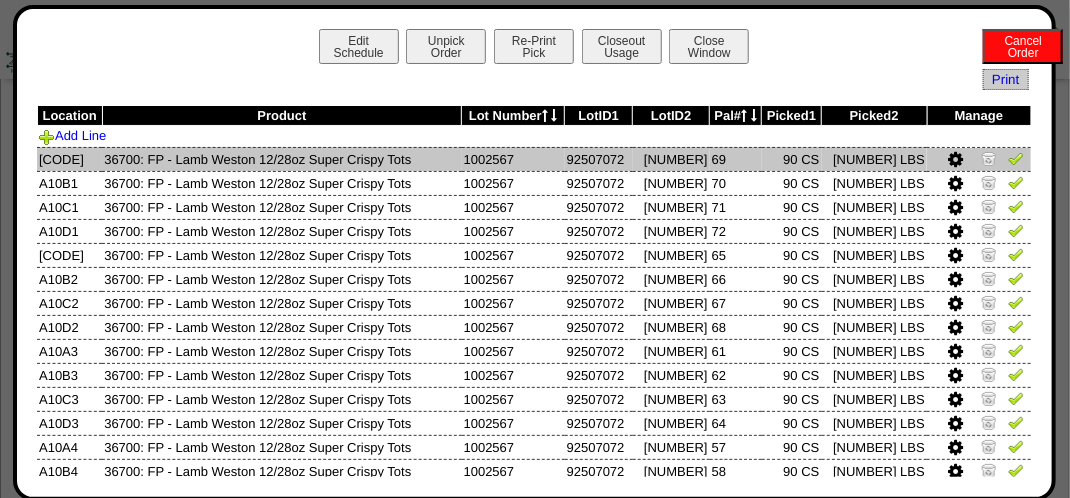 click at bounding box center [1016, 161] 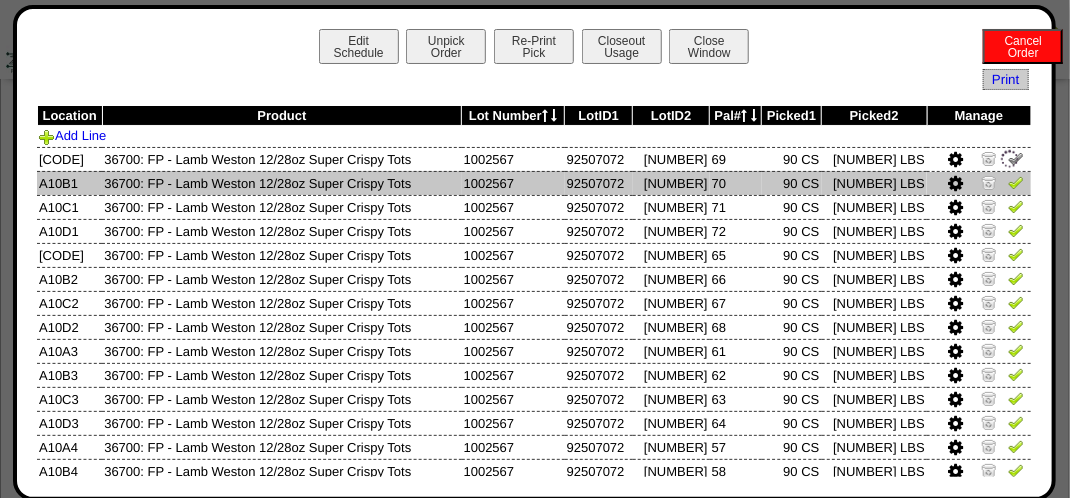 click at bounding box center (979, 183) 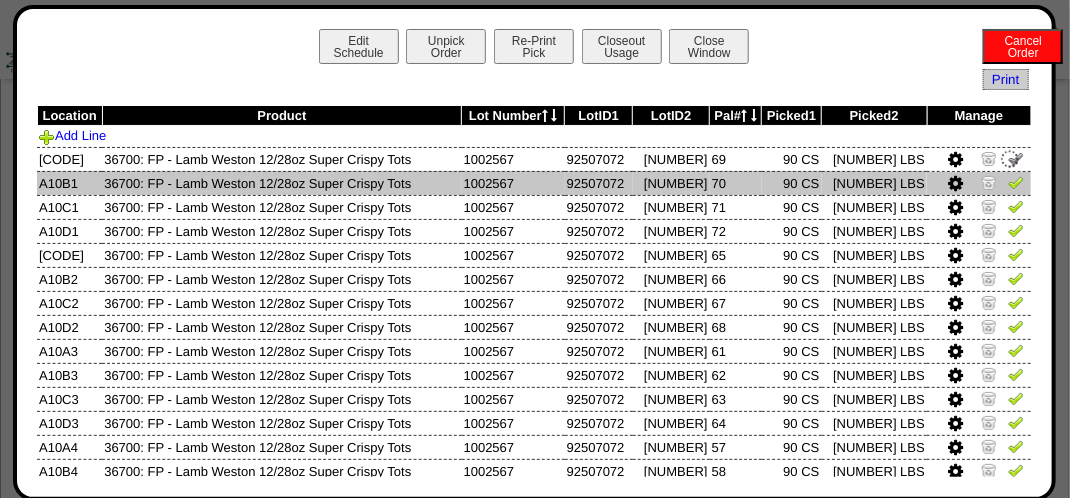 click at bounding box center (1016, 182) 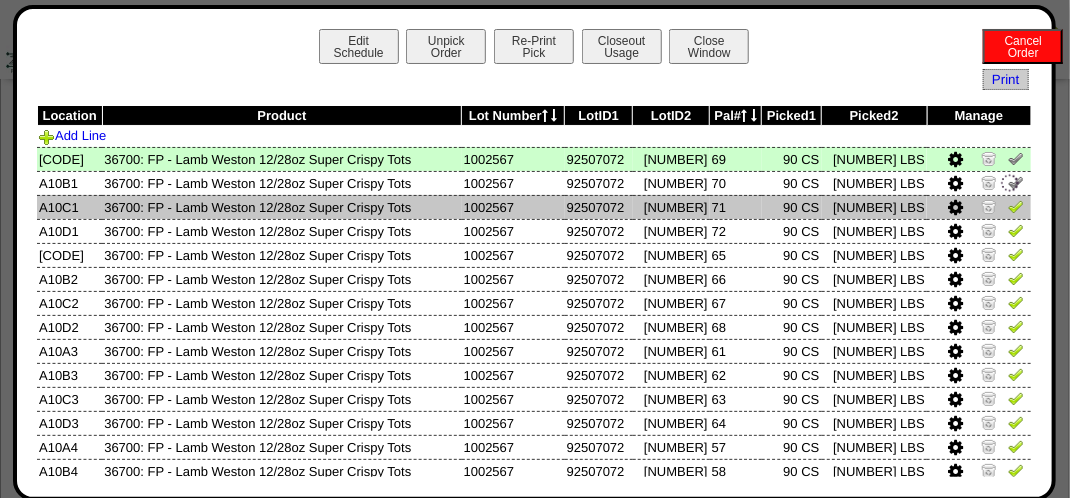 click at bounding box center [1016, 206] 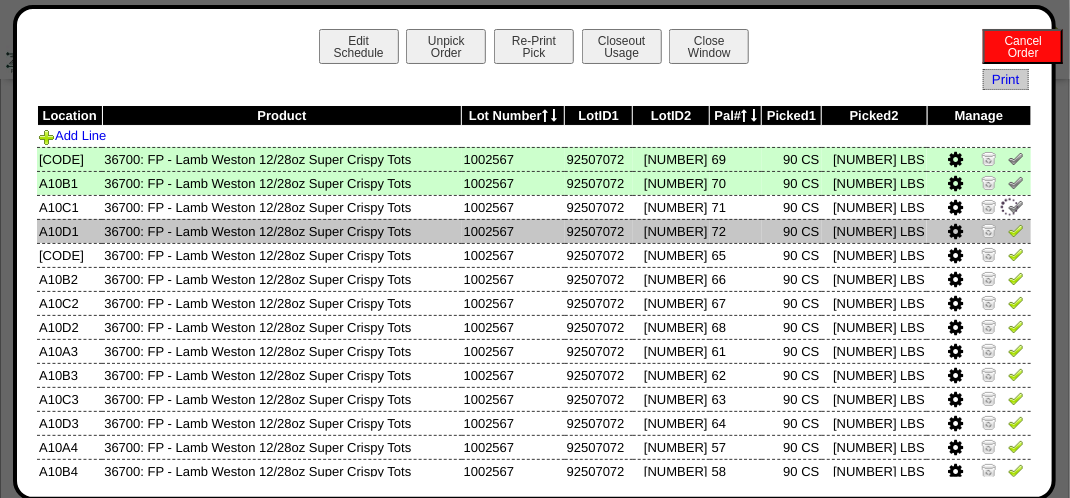 click at bounding box center [1016, 230] 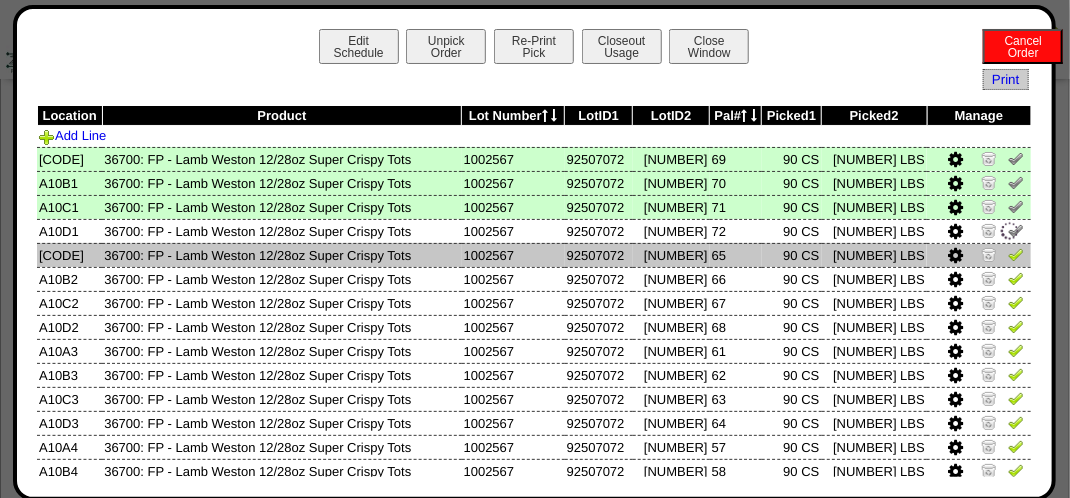 click at bounding box center (1016, 254) 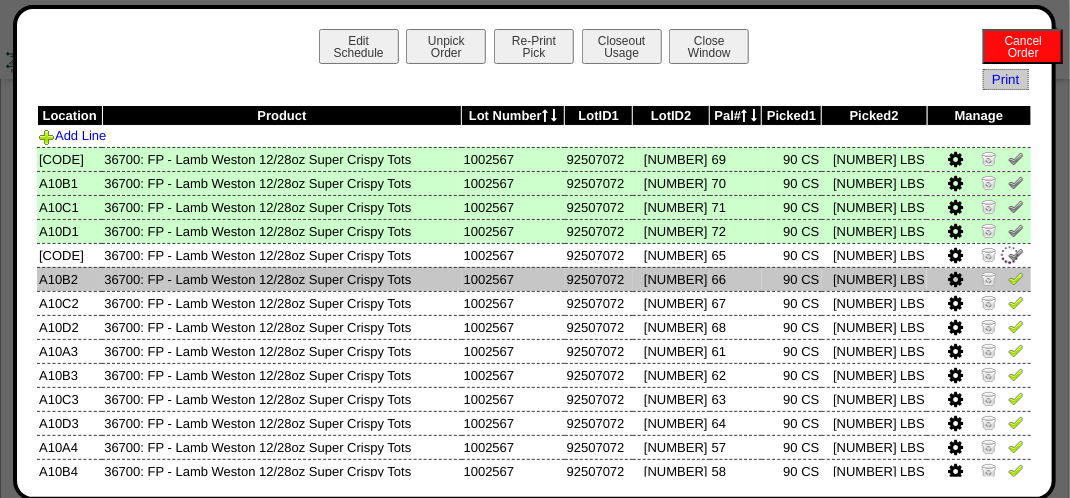 click at bounding box center (1016, 278) 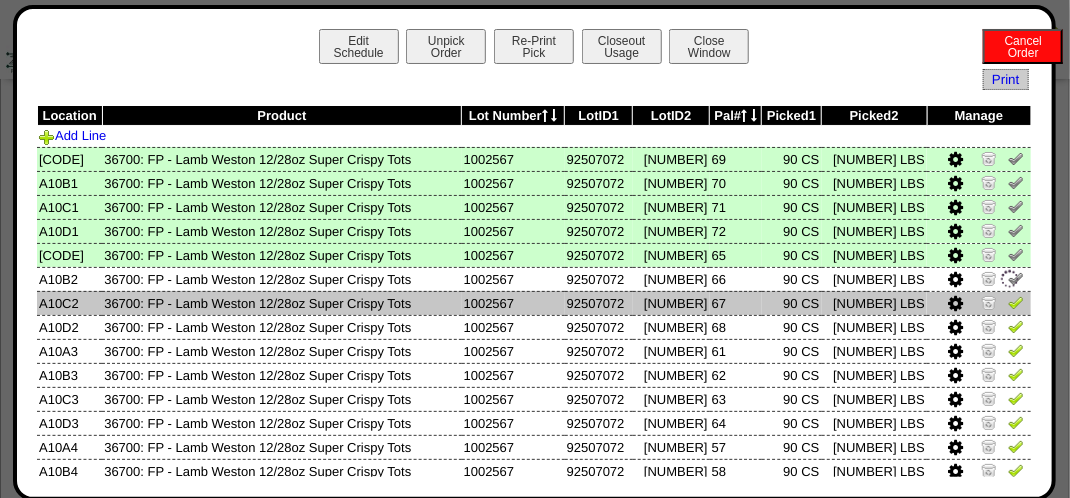 click at bounding box center (1016, 302) 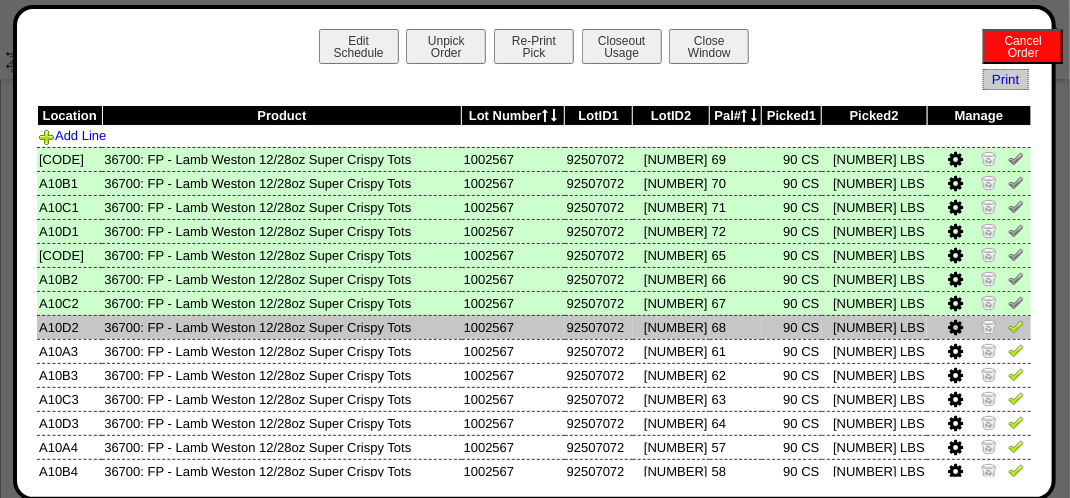 click at bounding box center [1016, 326] 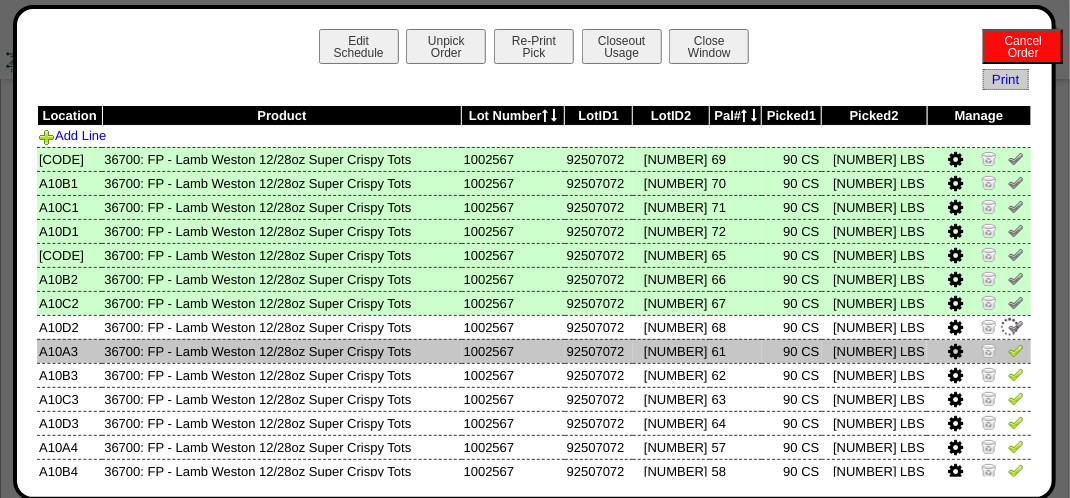 click at bounding box center (1016, 350) 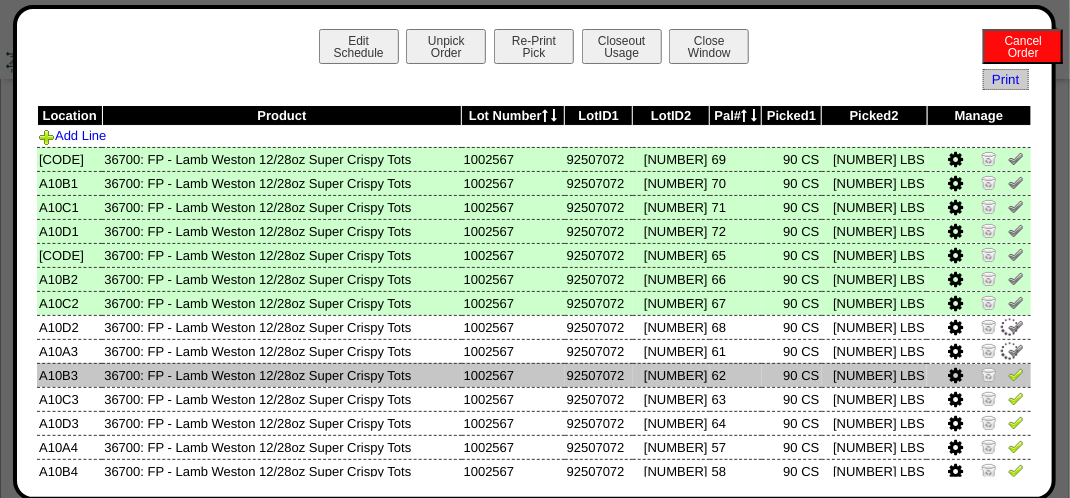click at bounding box center [1016, 374] 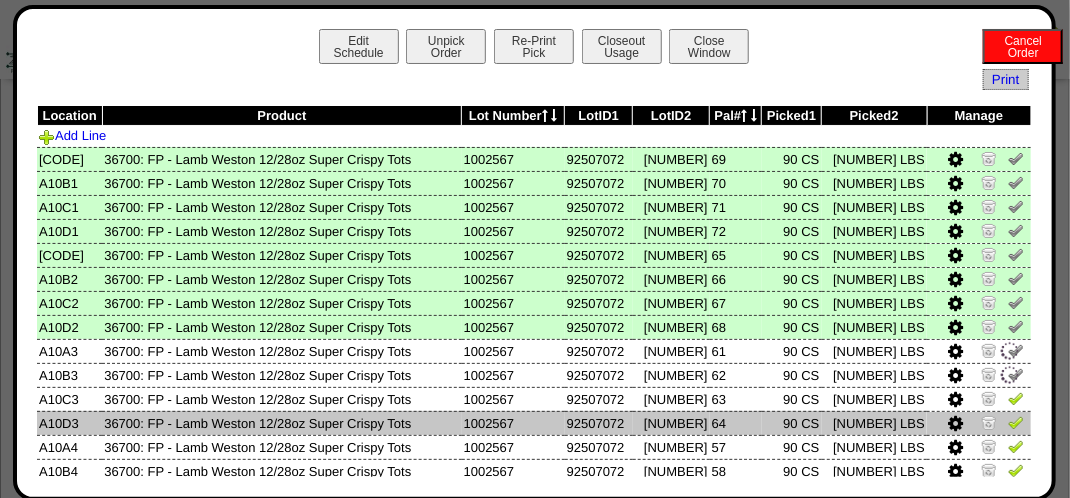 click at bounding box center (979, 423) 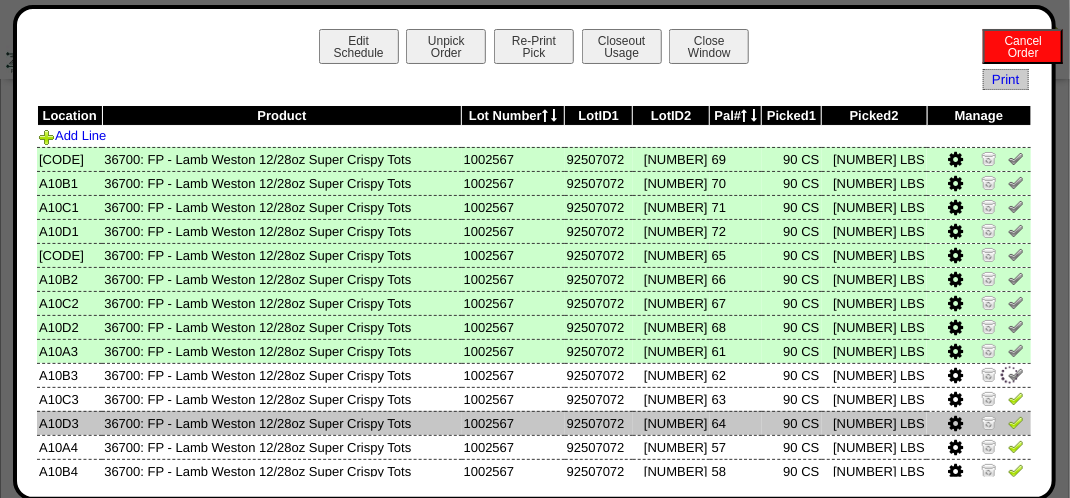drag, startPoint x: 1002, startPoint y: 406, endPoint x: 998, endPoint y: 422, distance: 16.492422 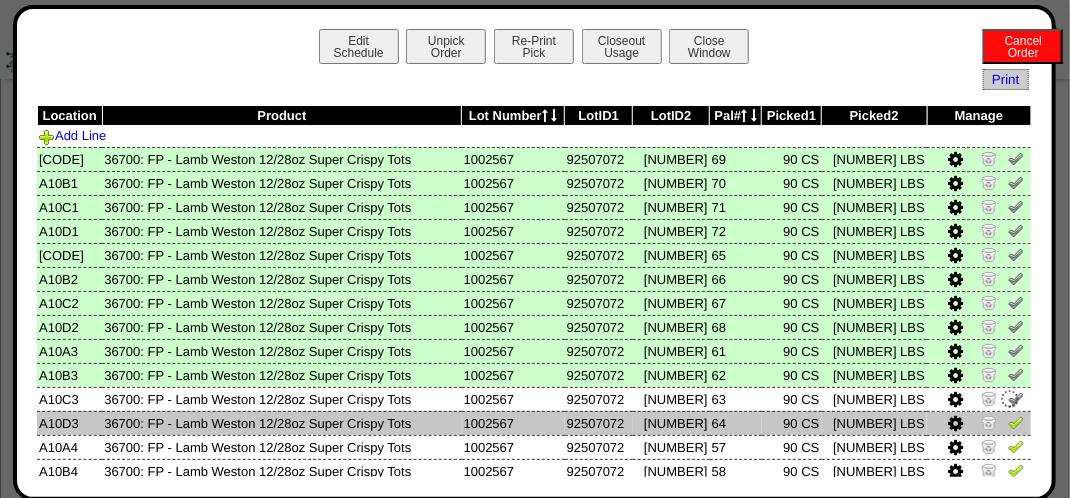 click at bounding box center [1016, 422] 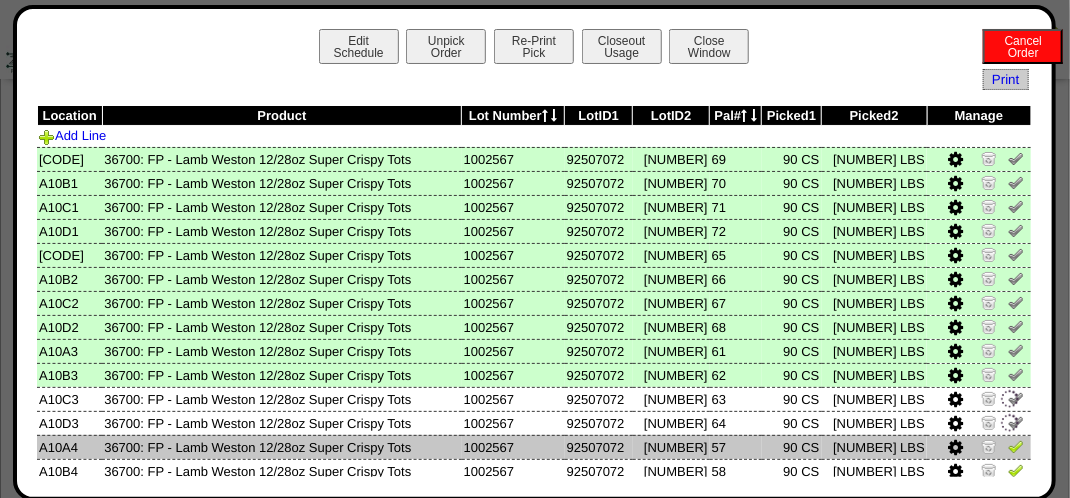 click at bounding box center (1016, 446) 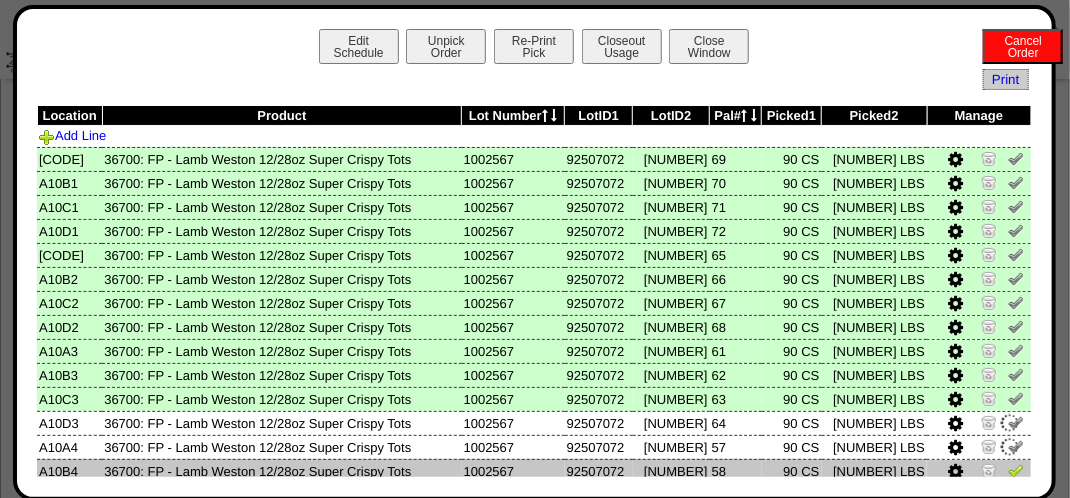 click at bounding box center (1016, 470) 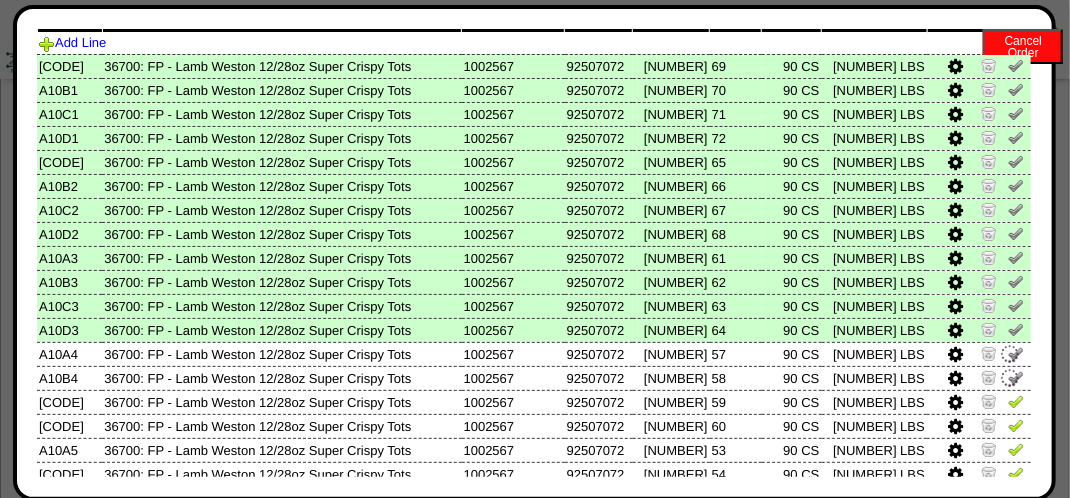 scroll, scrollTop: 205, scrollLeft: 0, axis: vertical 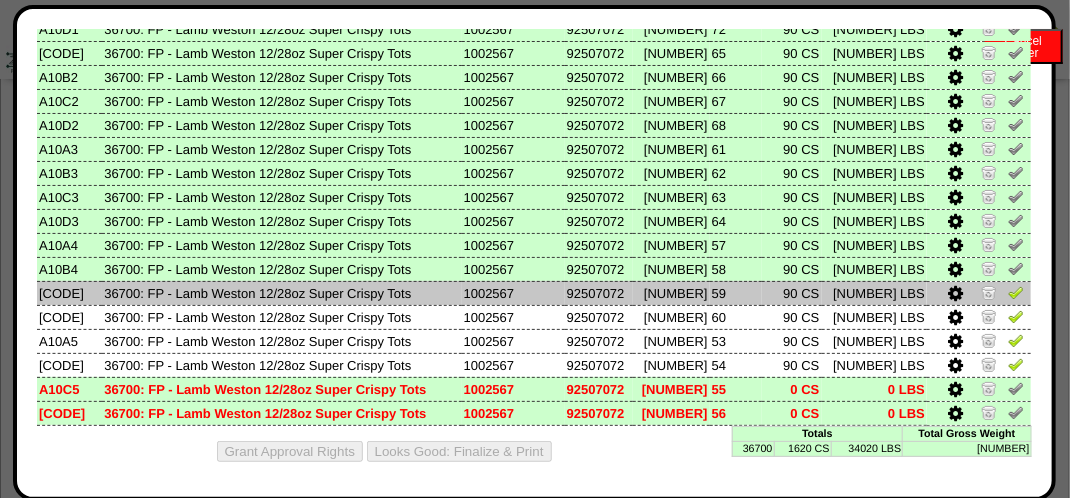 click at bounding box center (1016, 295) 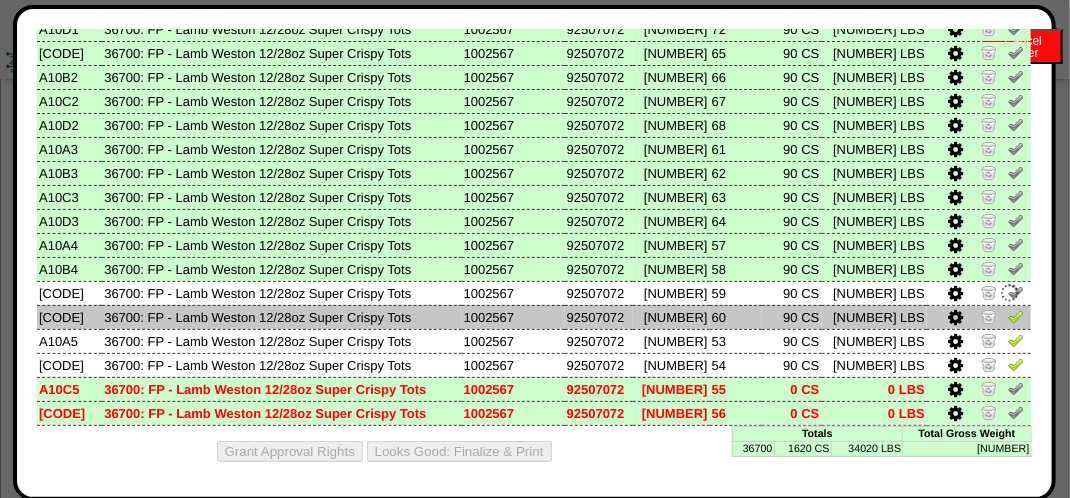 click at bounding box center [979, 317] 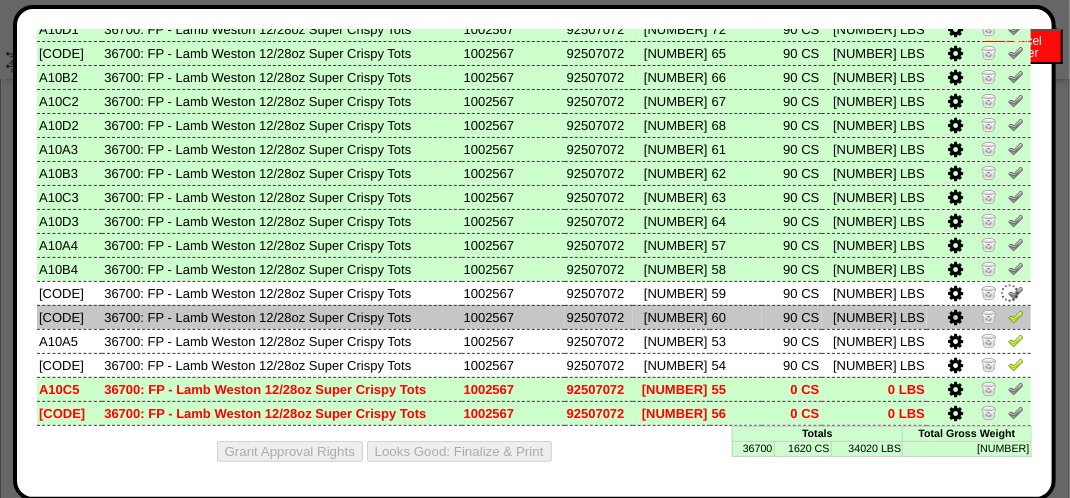 click at bounding box center [1016, 316] 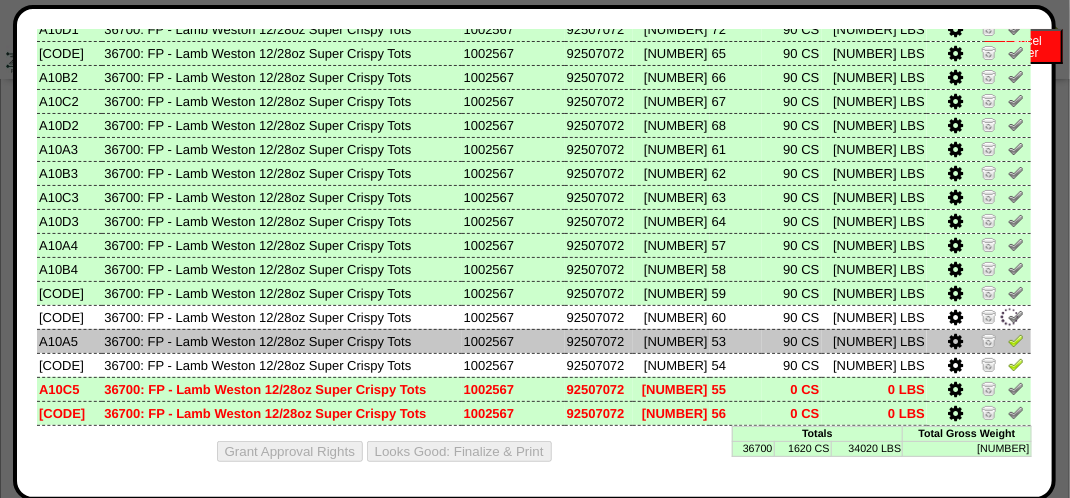 click at bounding box center (1016, 340) 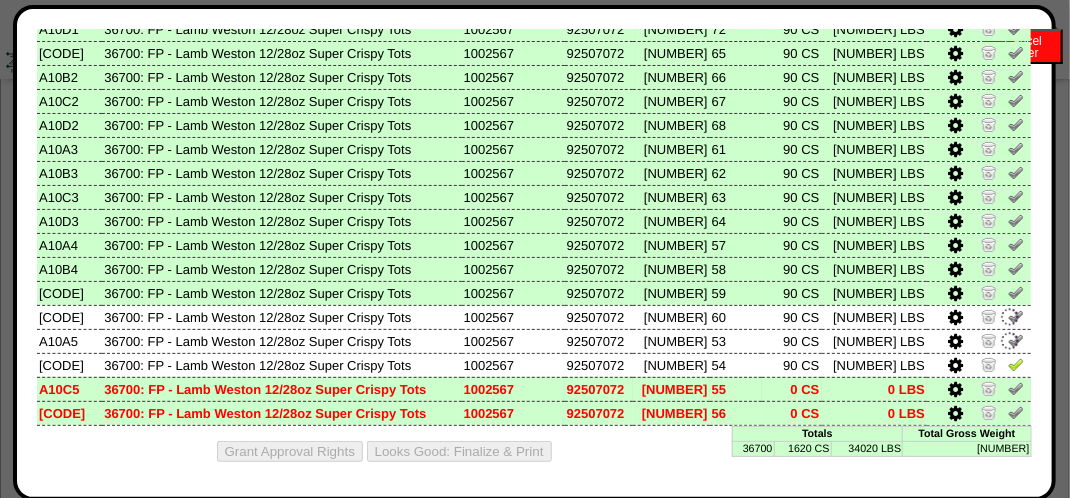 click at bounding box center (1016, 388) 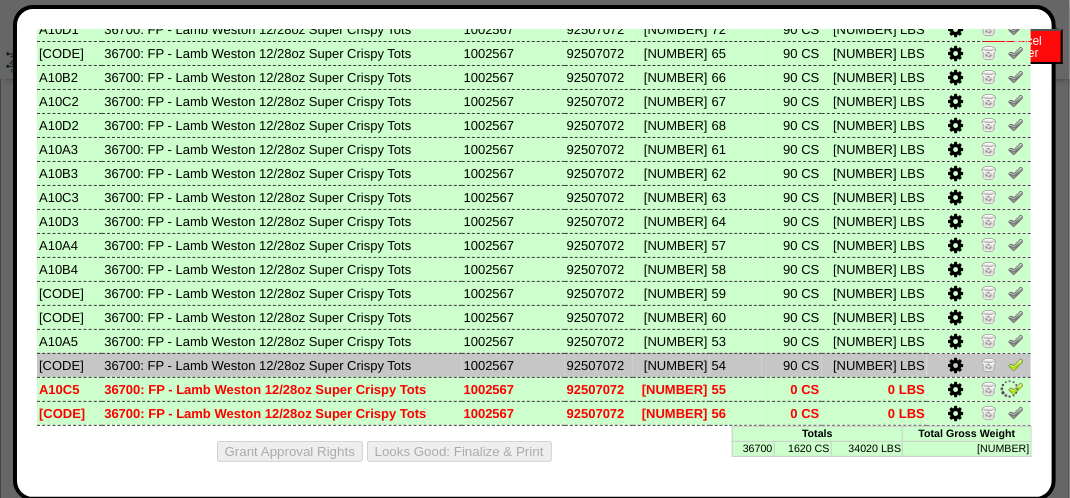 click at bounding box center [1016, 364] 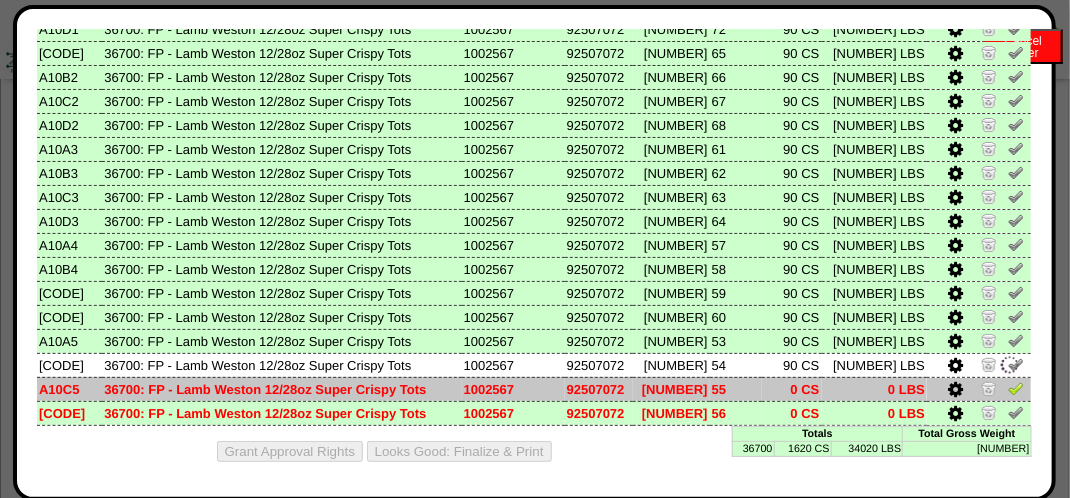 click at bounding box center [1016, 388] 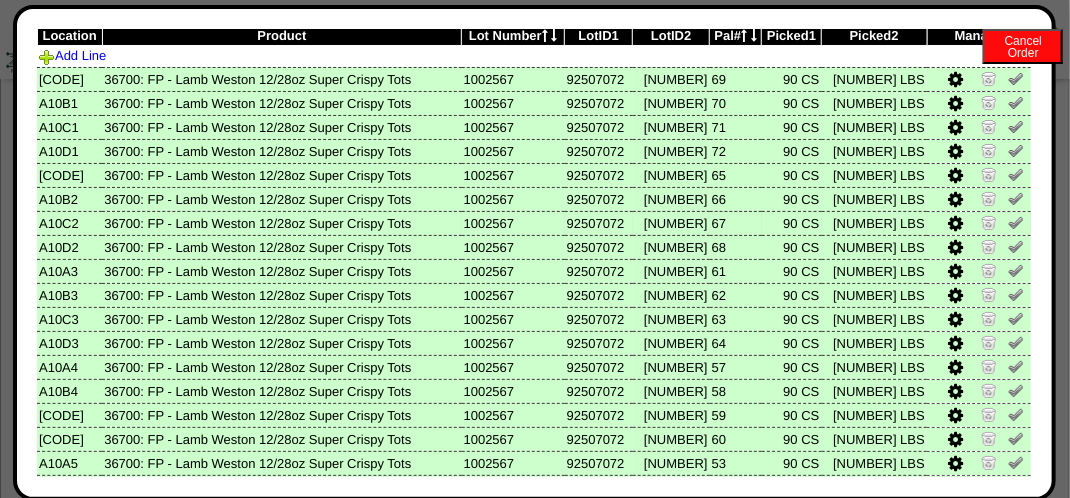 scroll, scrollTop: 0, scrollLeft: 0, axis: both 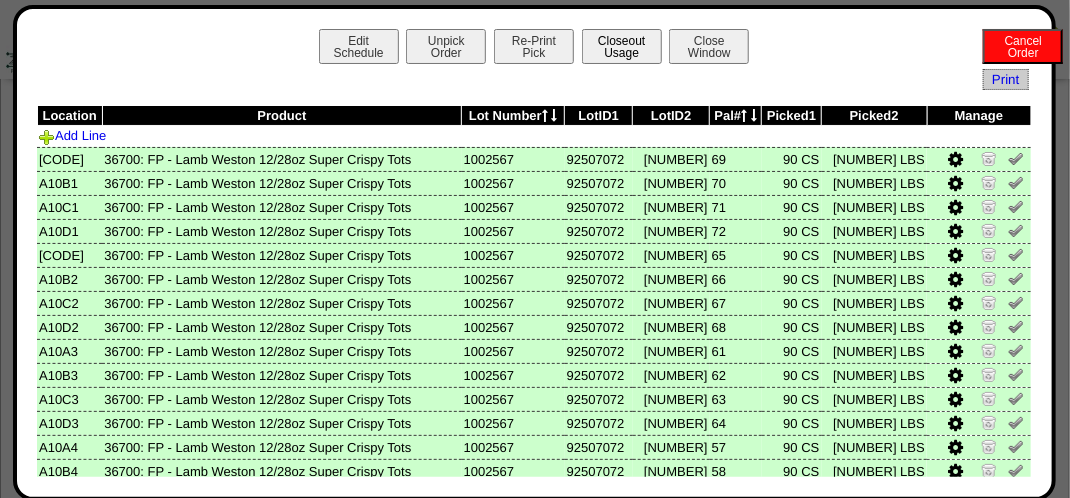 click on "Closeout Usage" at bounding box center (622, 46) 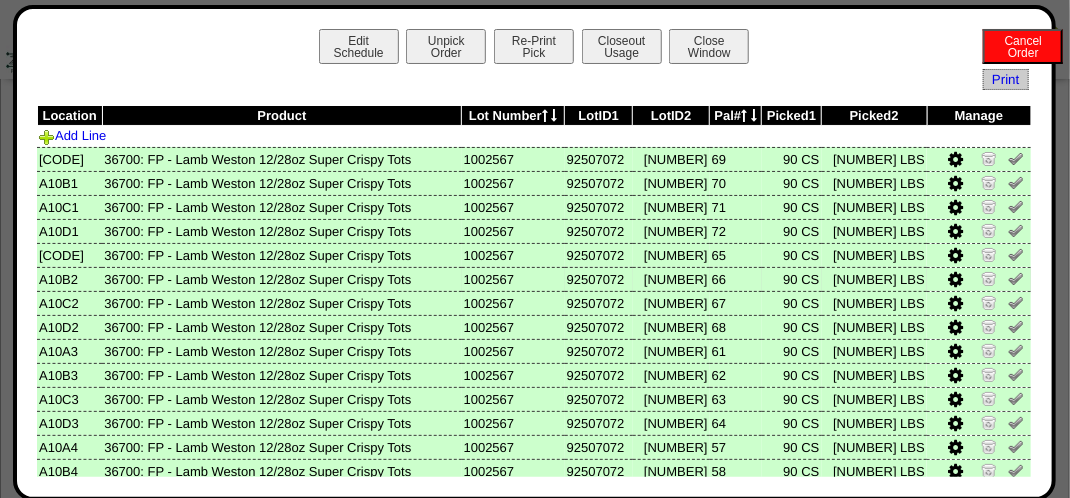 scroll, scrollTop: 2640, scrollLeft: 0, axis: vertical 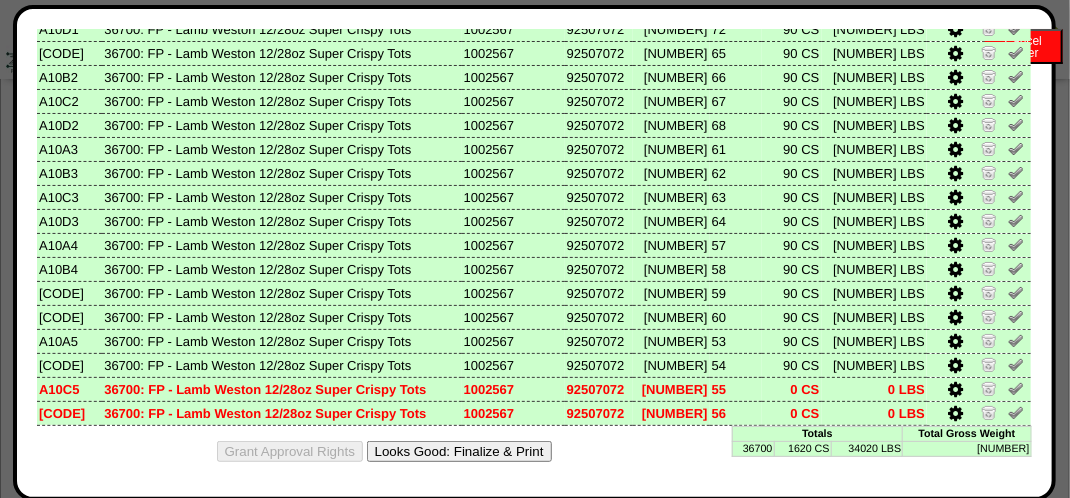 click on "Looks Good: Finalize & Print" at bounding box center [459, 451] 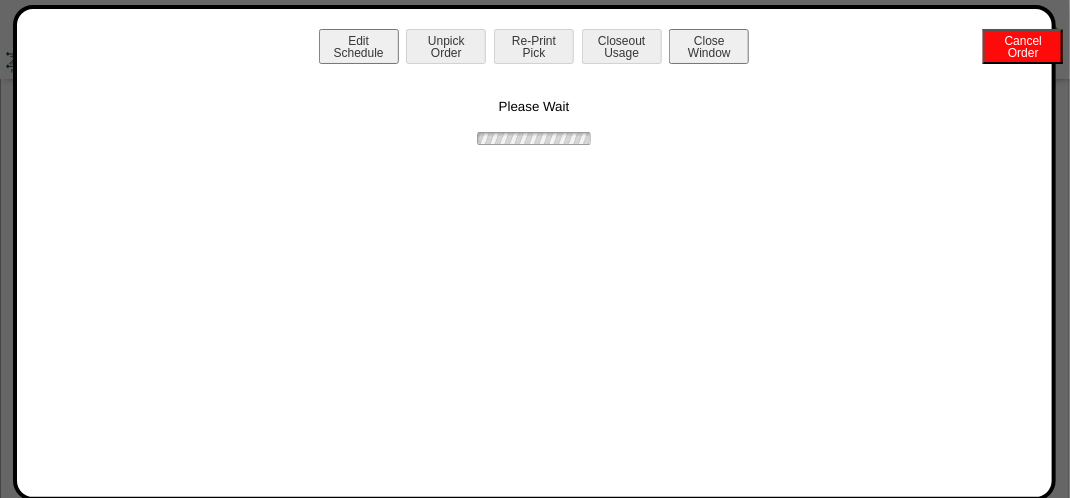 scroll, scrollTop: 0, scrollLeft: 0, axis: both 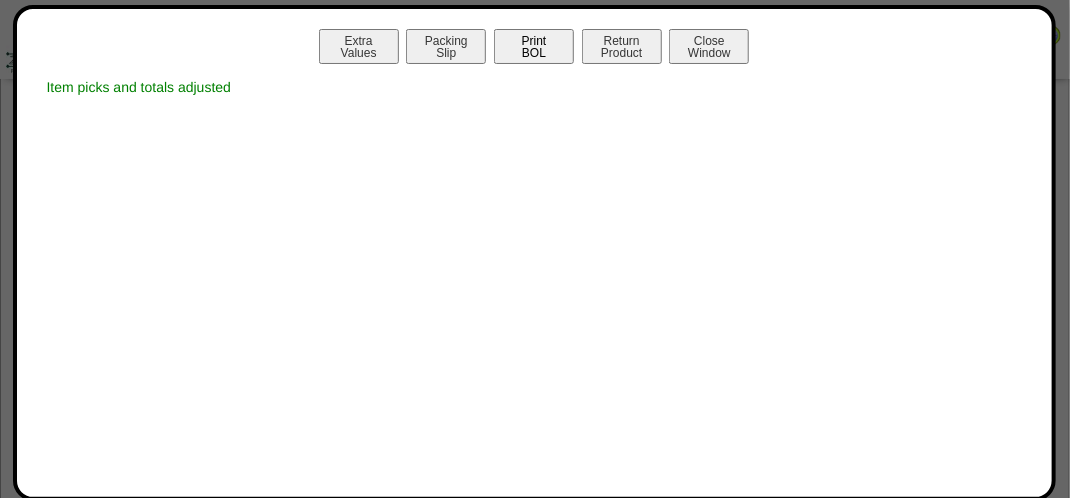 click on "Print BOL" at bounding box center [534, 46] 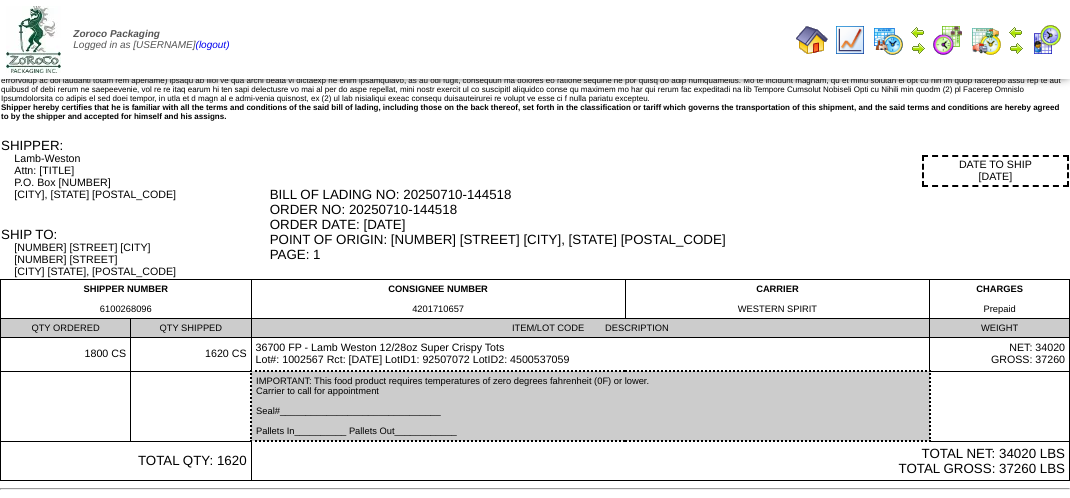 scroll, scrollTop: 0, scrollLeft: 0, axis: both 